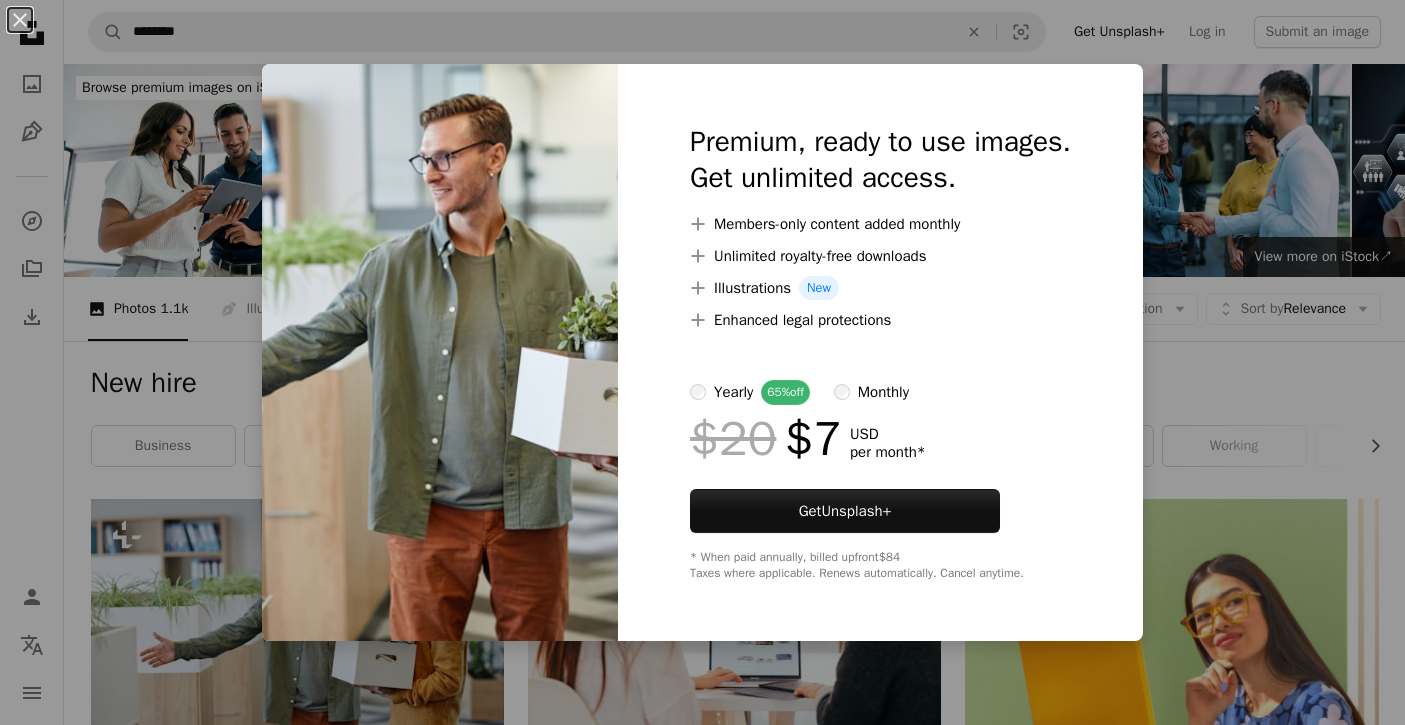 scroll, scrollTop: 356, scrollLeft: 0, axis: vertical 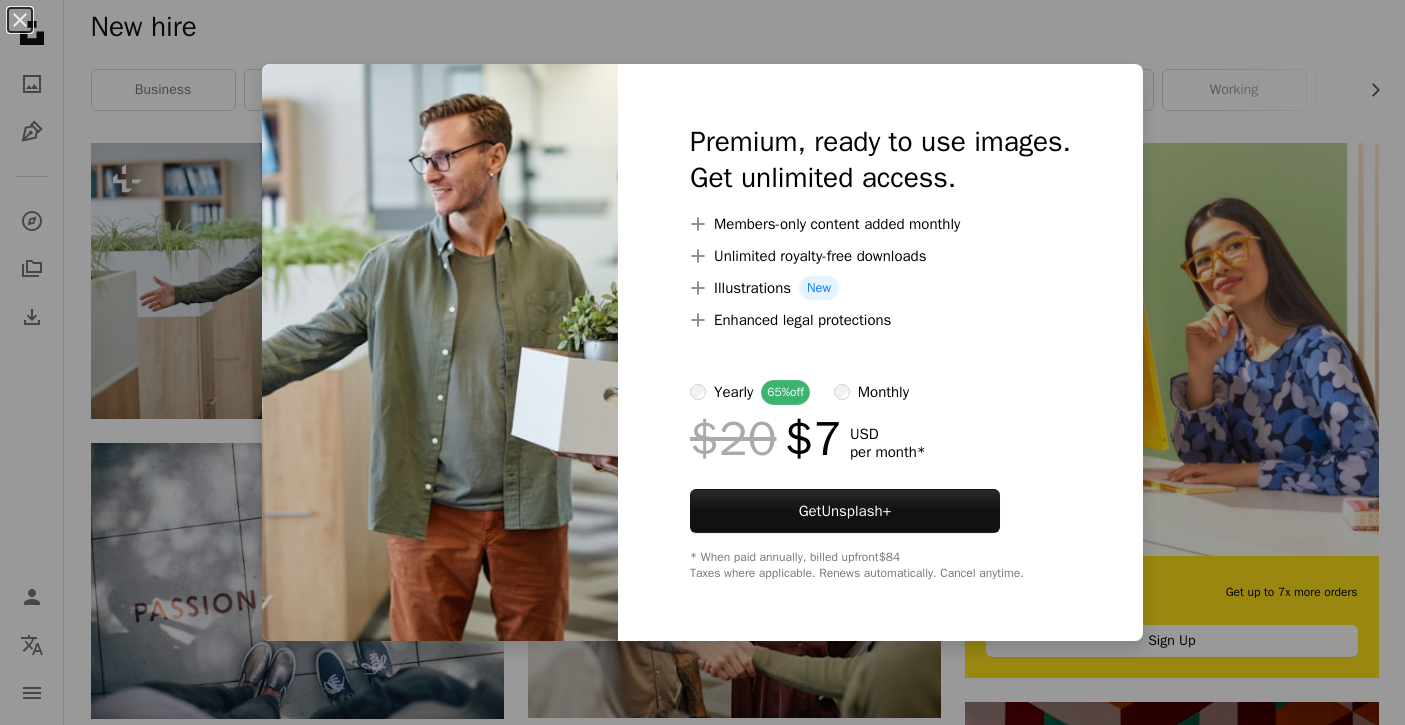 click on "An X shape Premium, ready to use images. Get unlimited access. A plus sign Members-only content added monthly A plus sign Unlimited royalty-free downloads A plus sign Illustrations  New A plus sign Enhanced legal protections yearly 65%  off monthly $20   $7 USD per month * Get  Unsplash+ * When paid annually, billed upfront  $84 Taxes where applicable. Renews automatically. Cancel anytime." at bounding box center [702, 362] 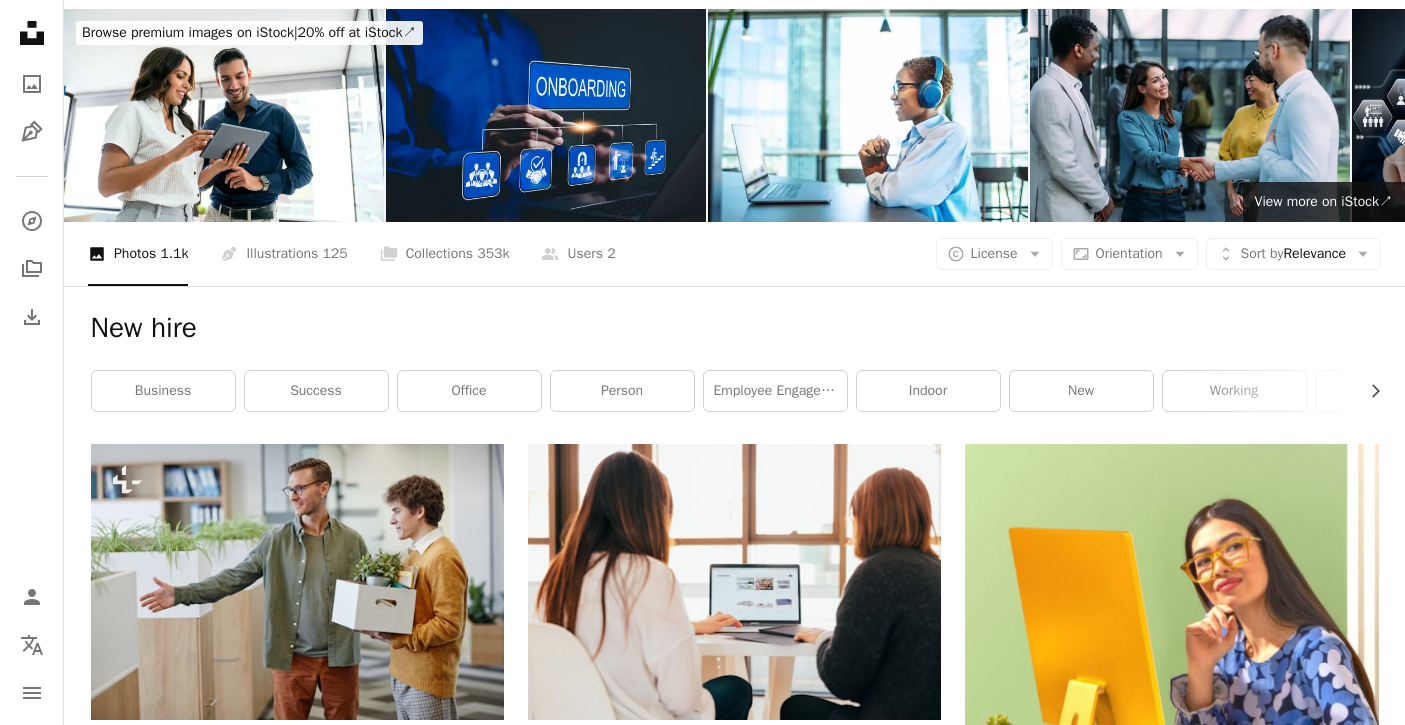 scroll, scrollTop: 54, scrollLeft: 0, axis: vertical 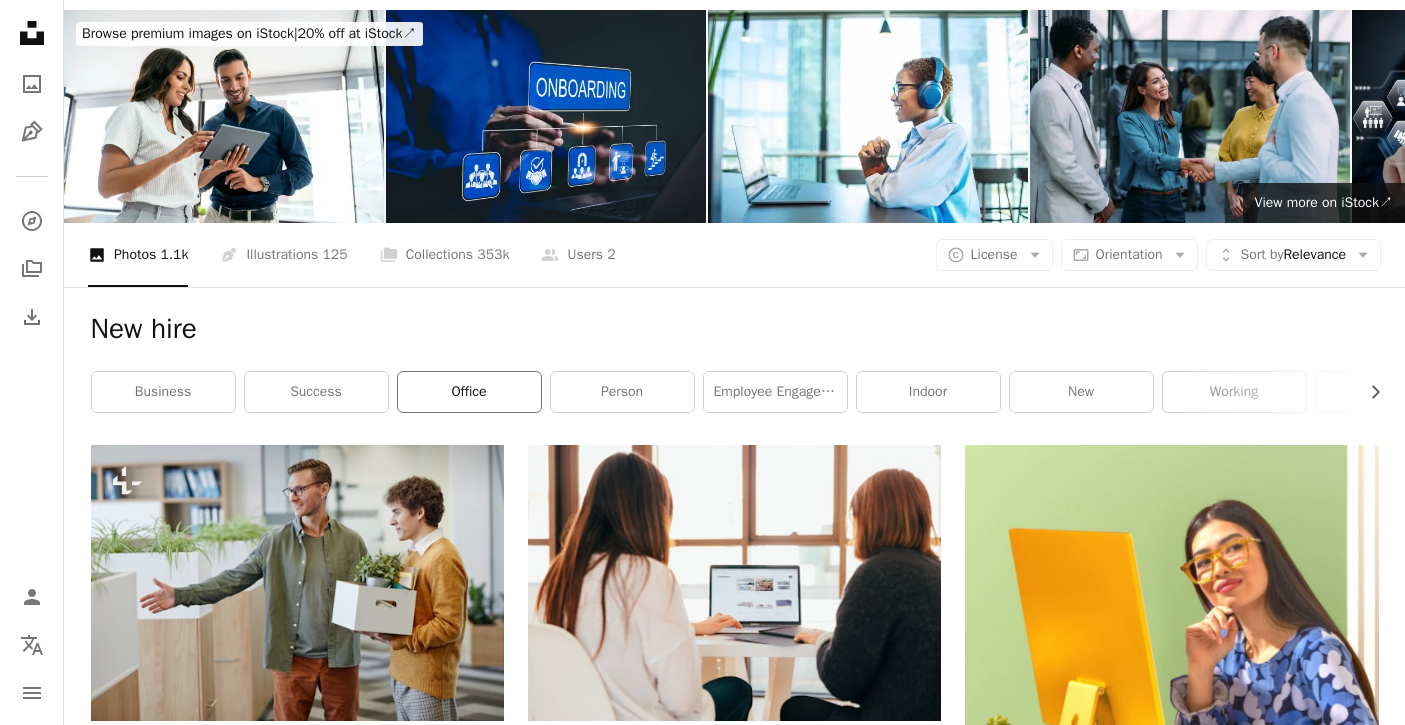 click on "office" at bounding box center (469, 392) 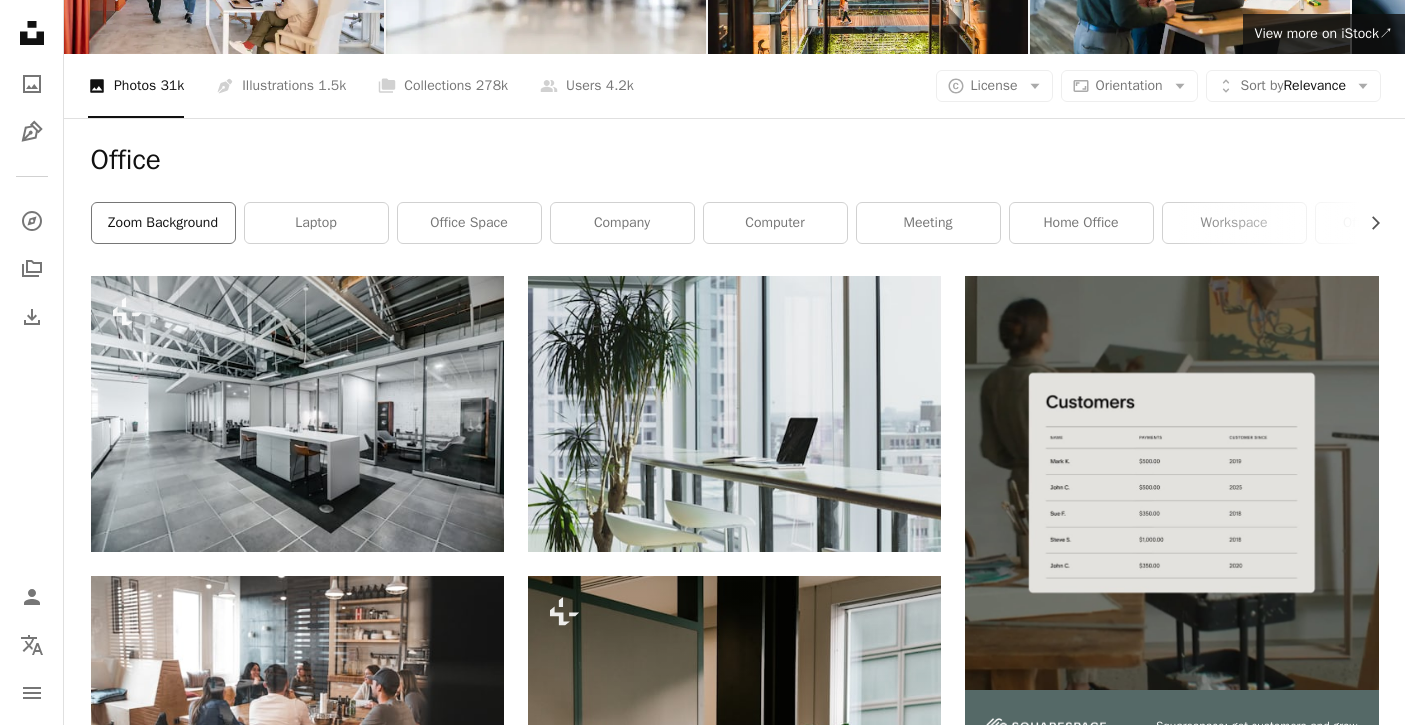 scroll, scrollTop: 253, scrollLeft: 0, axis: vertical 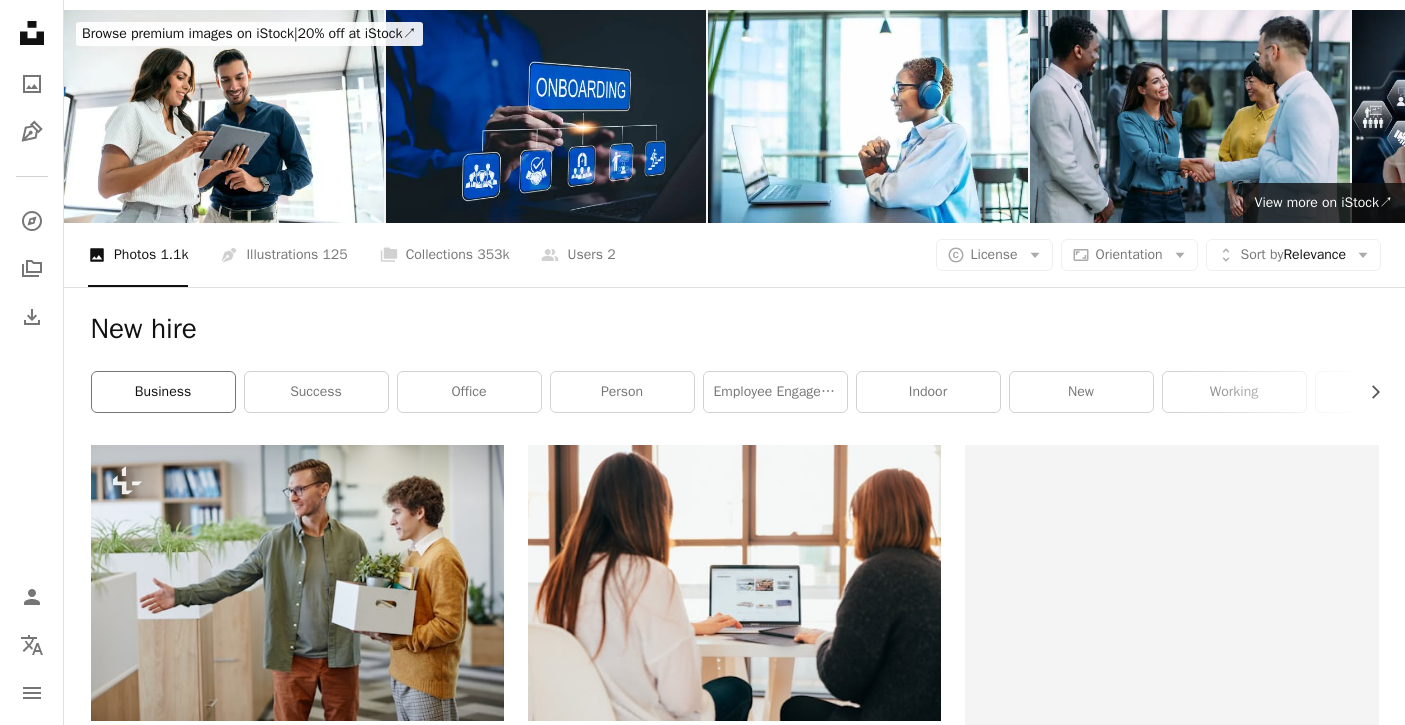 click on "business" at bounding box center (163, 392) 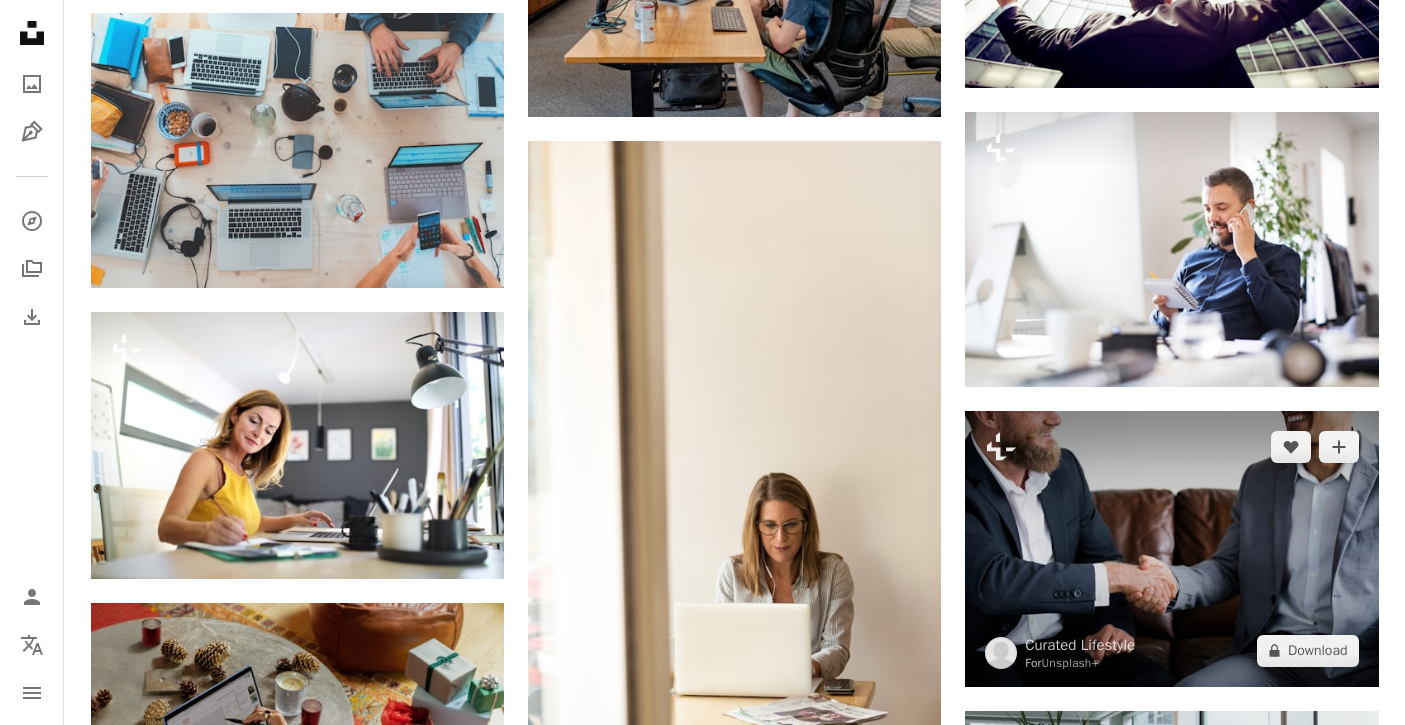 scroll, scrollTop: 8726, scrollLeft: 0, axis: vertical 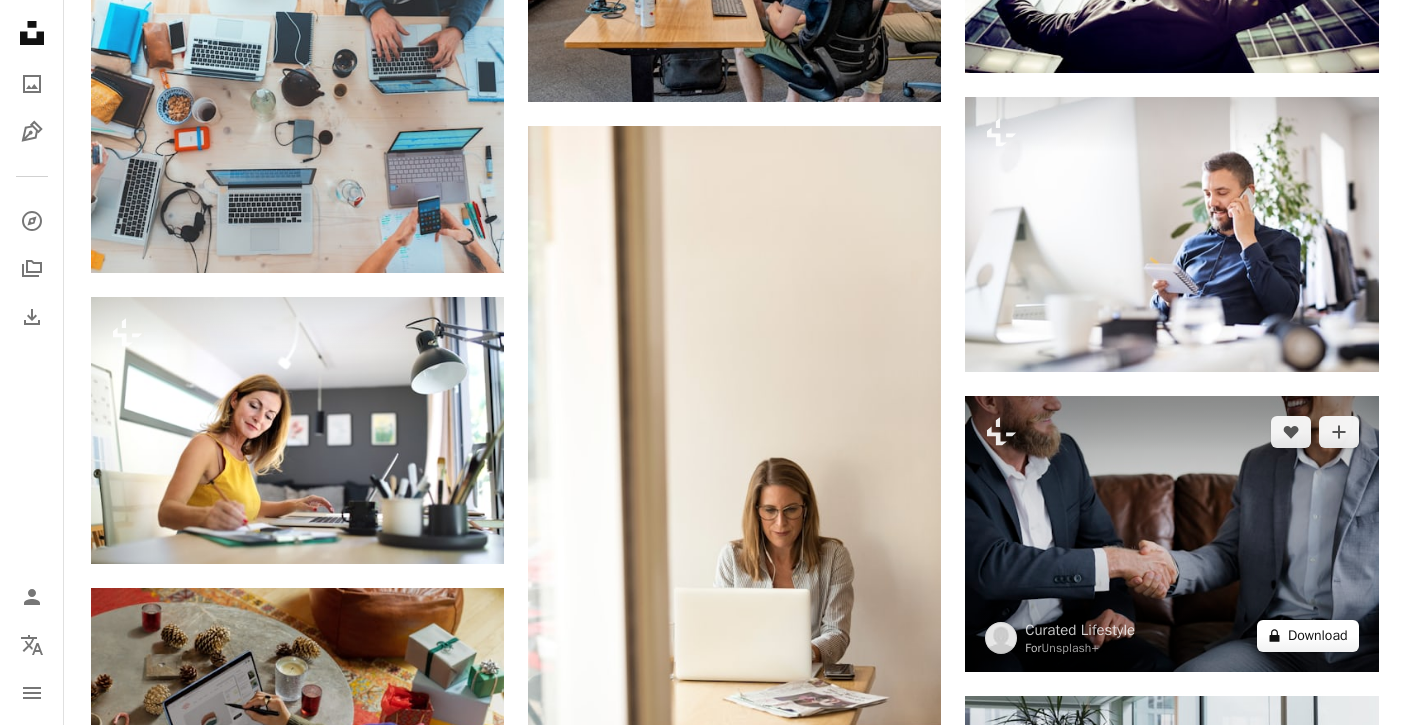 click on "A lock Download" at bounding box center [1308, 636] 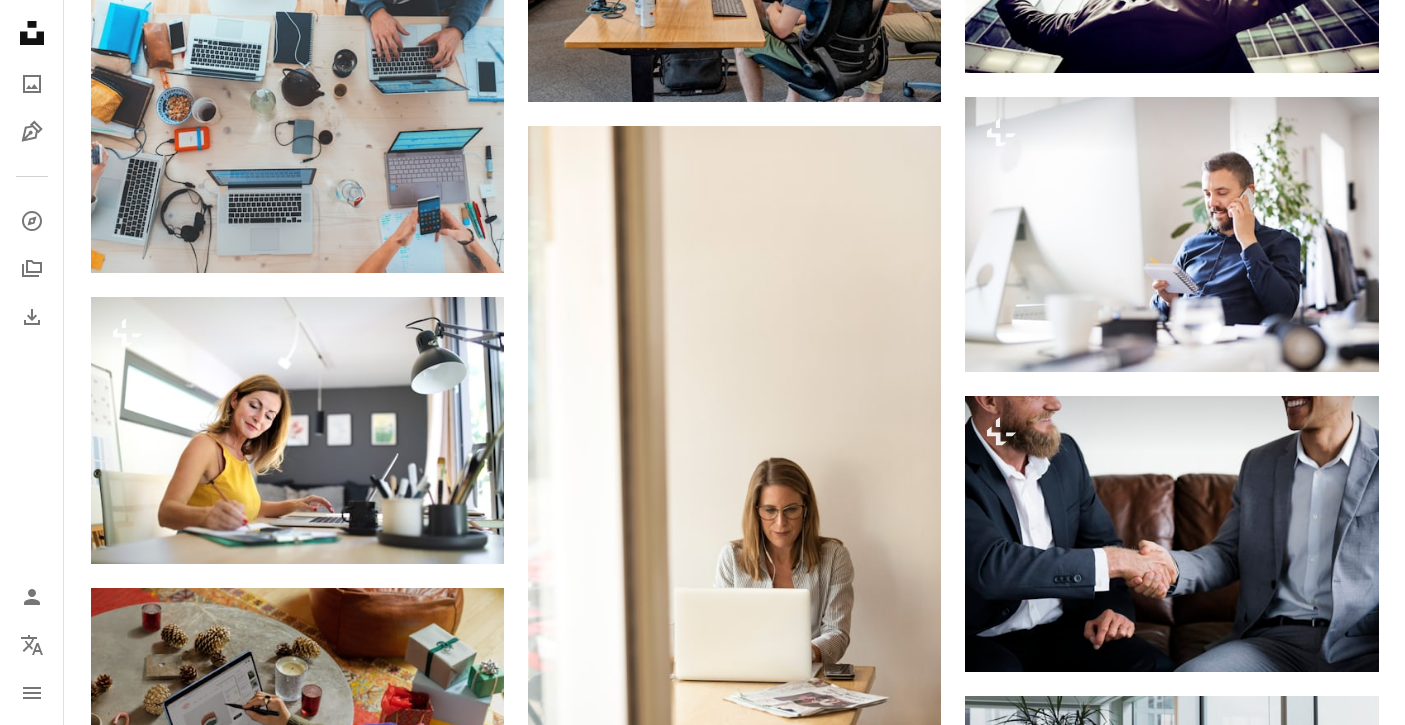 click on "An X shape Premium, ready to use images. Get unlimited access. A plus sign Members-only content added monthly A plus sign Unlimited royalty-free downloads A plus sign Illustrations  New A plus sign Enhanced legal protections yearly 65%  off monthly $20   $7 USD per month * Get  Unsplash+ * When paid annually, billed upfront  $84 Taxes where applicable. Renews automatically. Cancel anytime." at bounding box center (702, 13926) 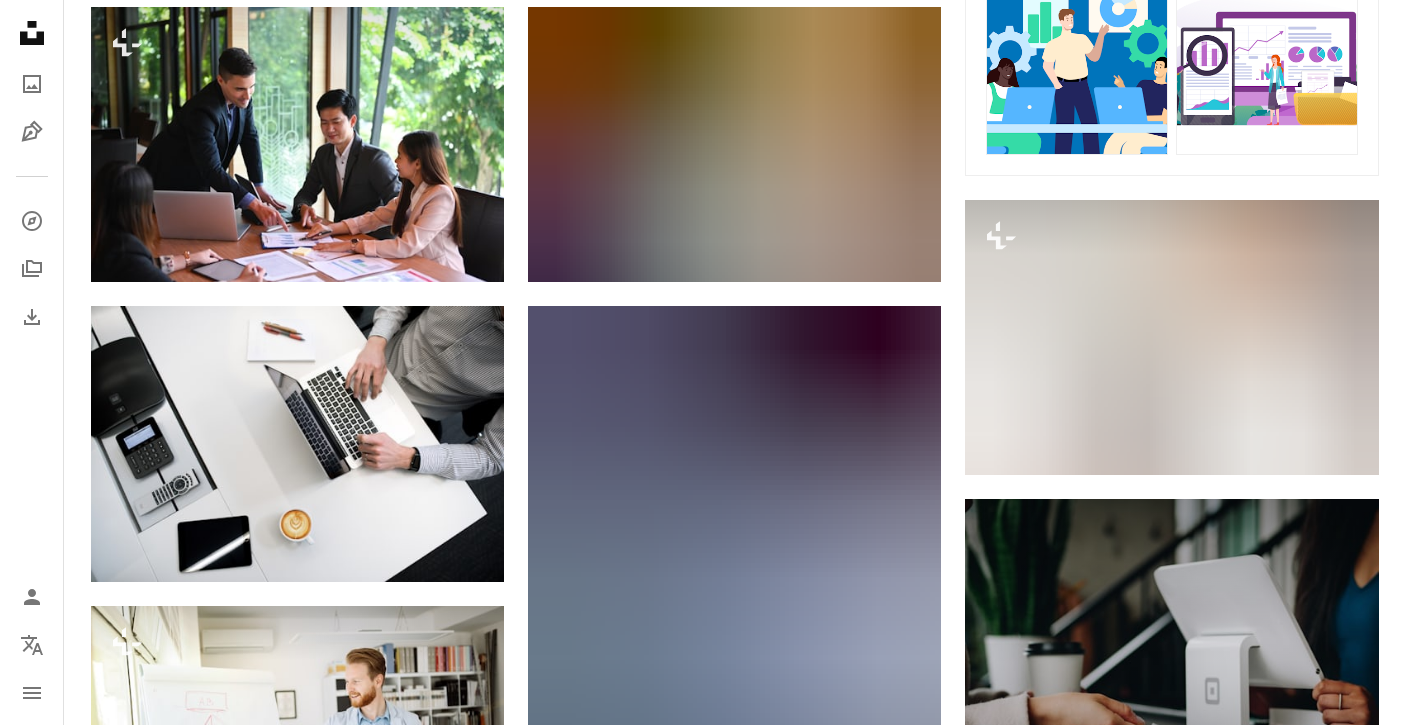 scroll, scrollTop: 0, scrollLeft: 0, axis: both 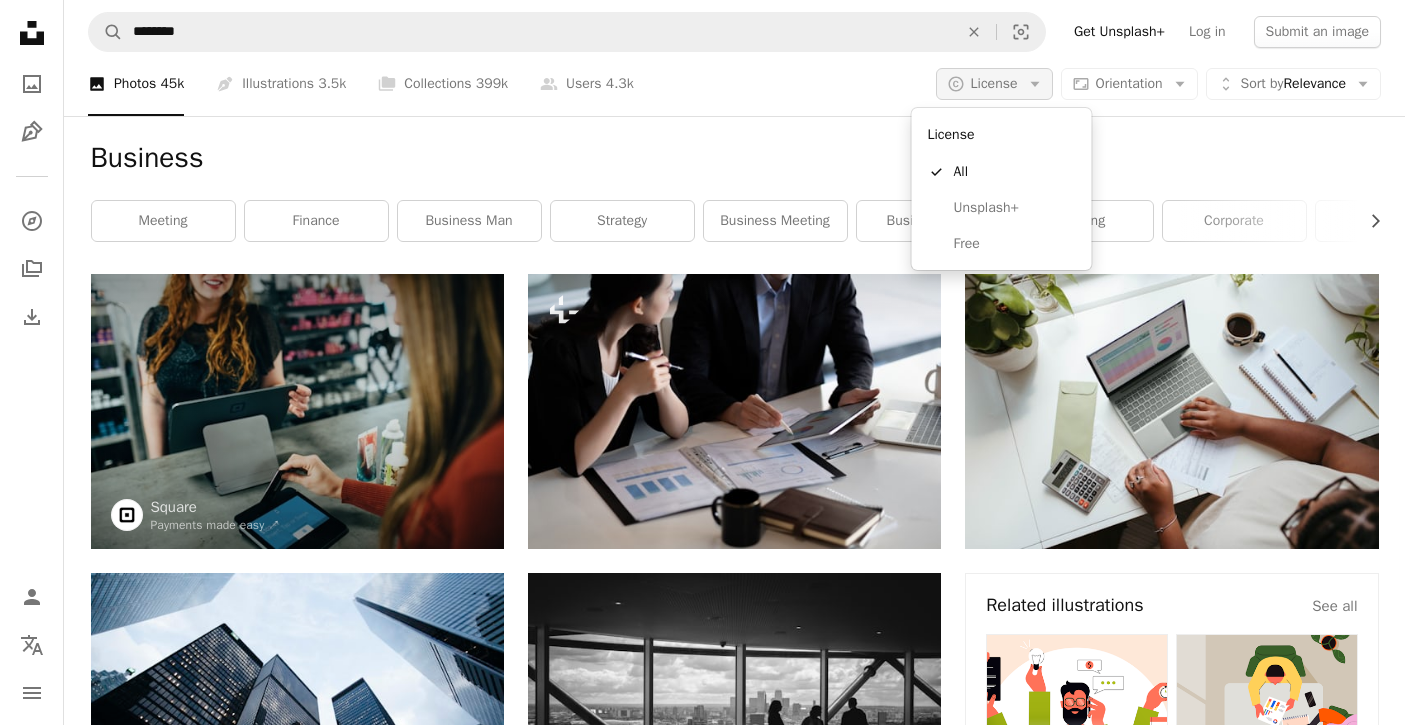 click on "Arrow down" 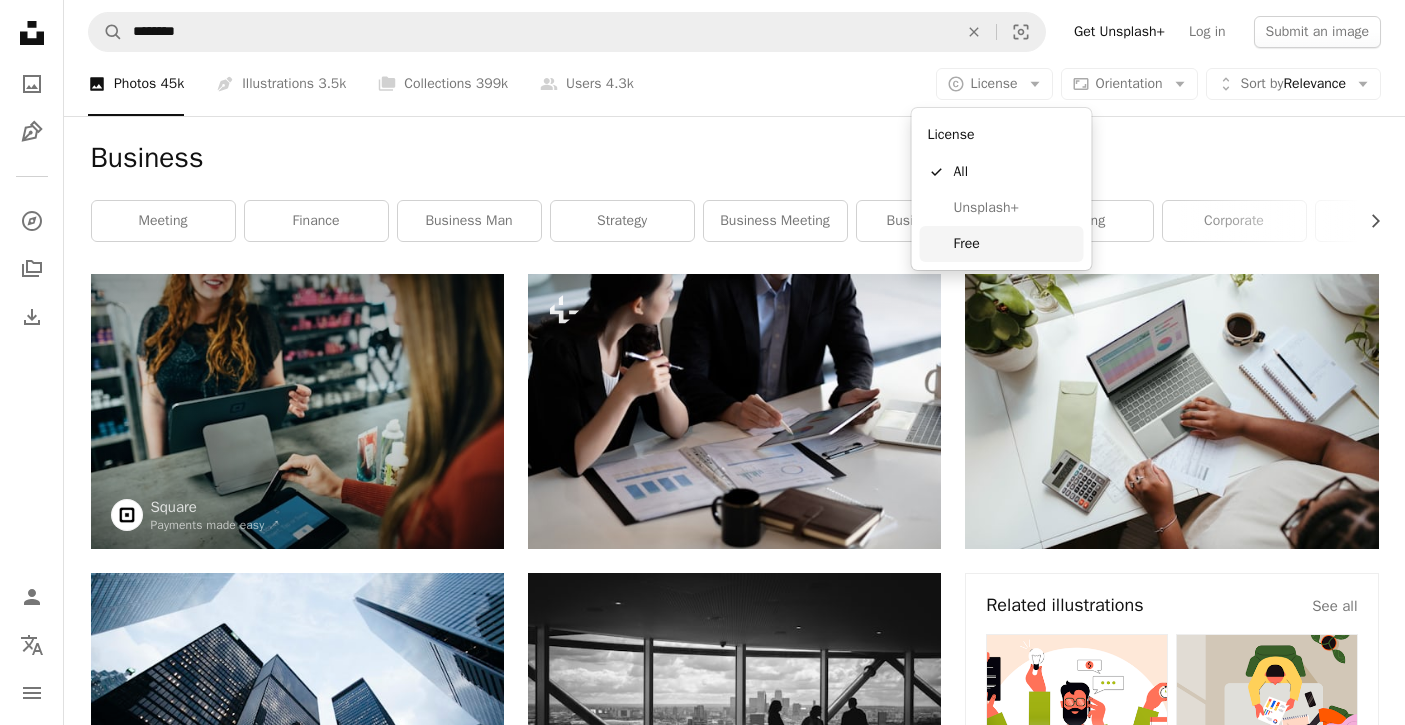 click on "Free" at bounding box center (1015, 244) 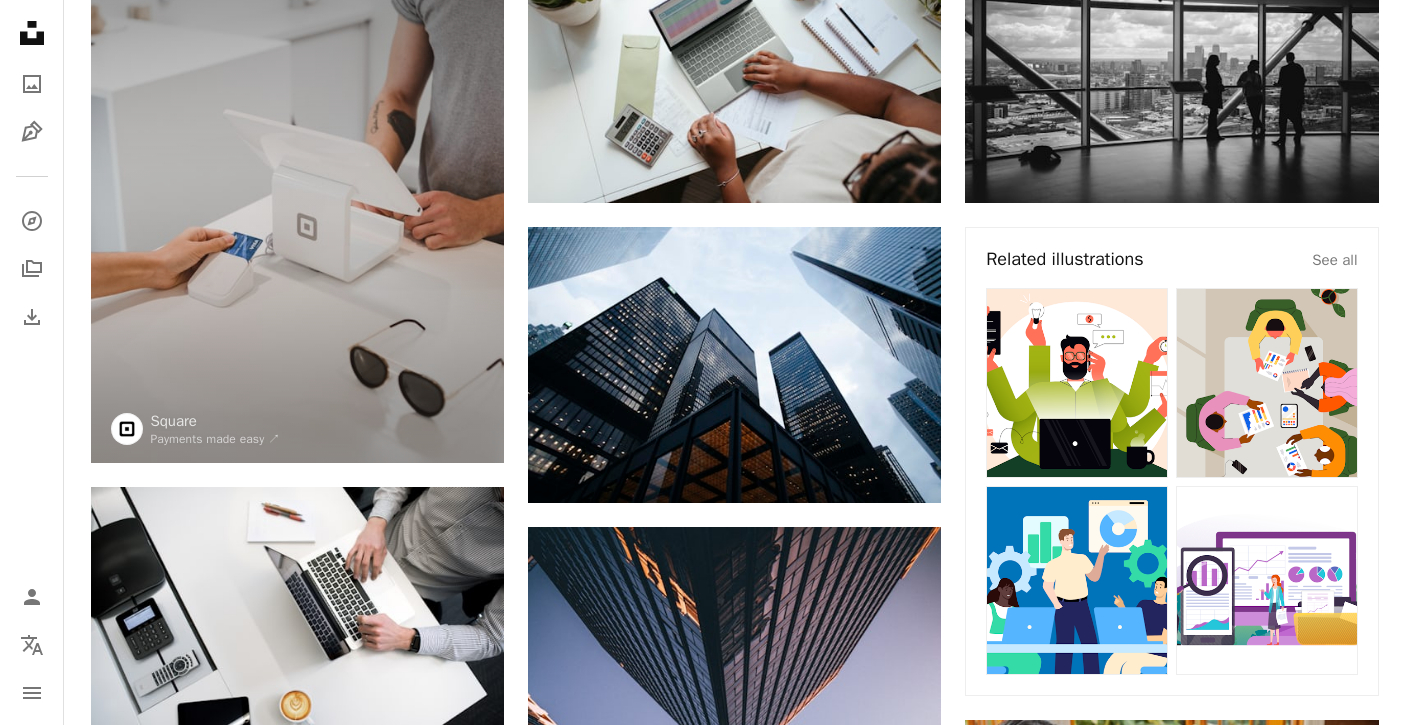 scroll, scrollTop: 193, scrollLeft: 0, axis: vertical 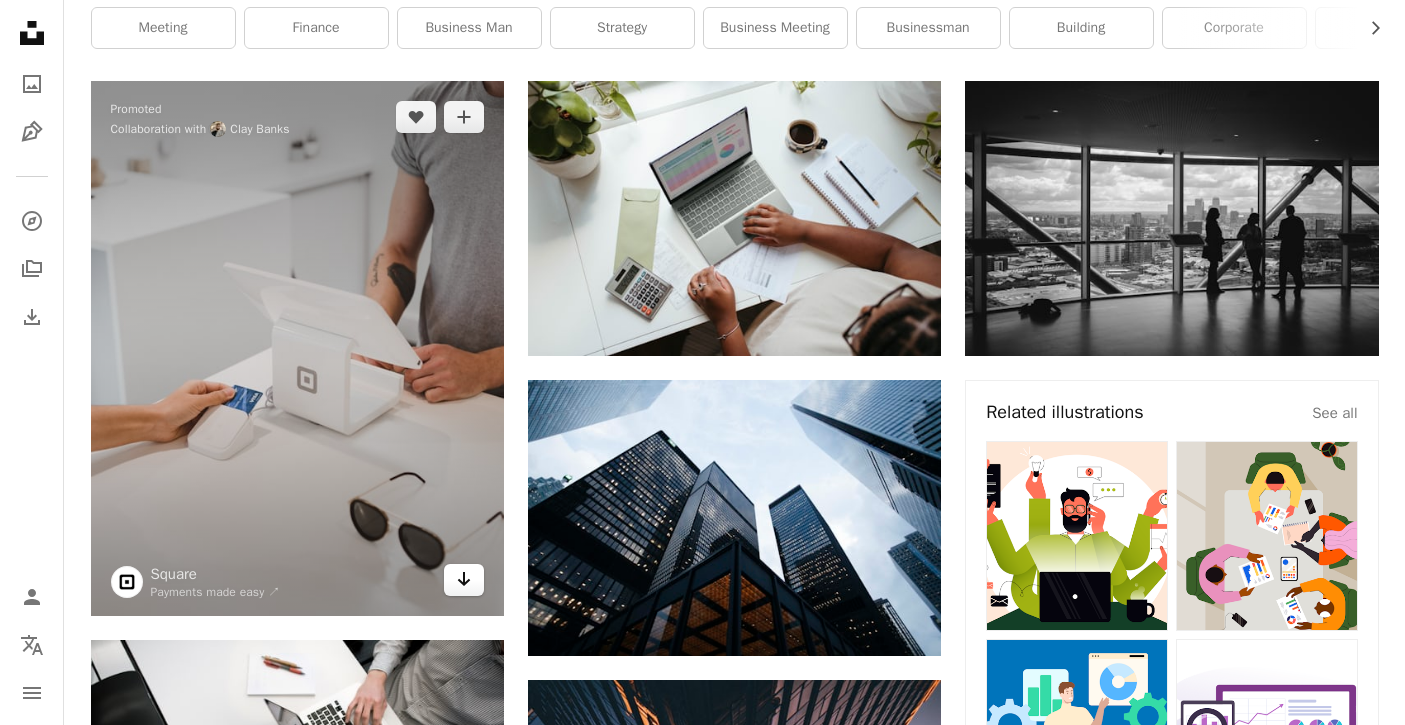 click on "Arrow pointing down" 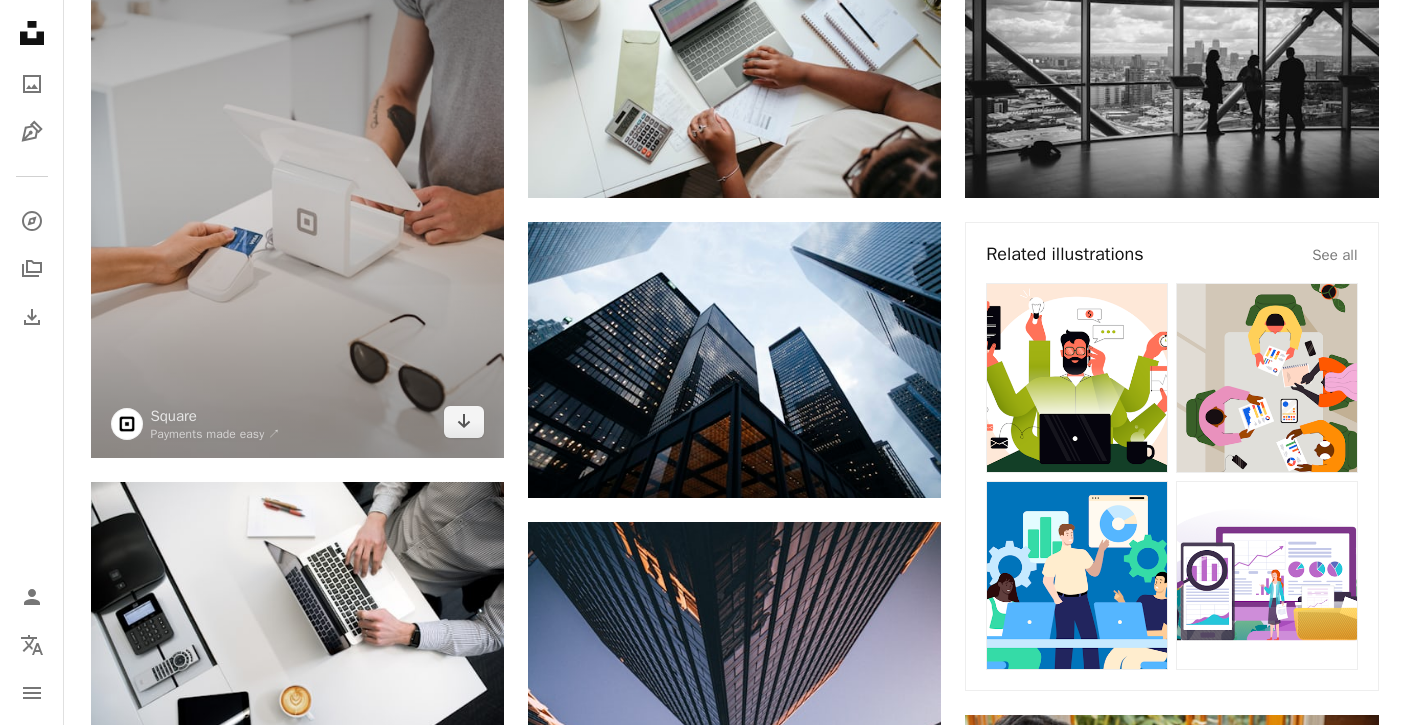 scroll, scrollTop: 0, scrollLeft: 0, axis: both 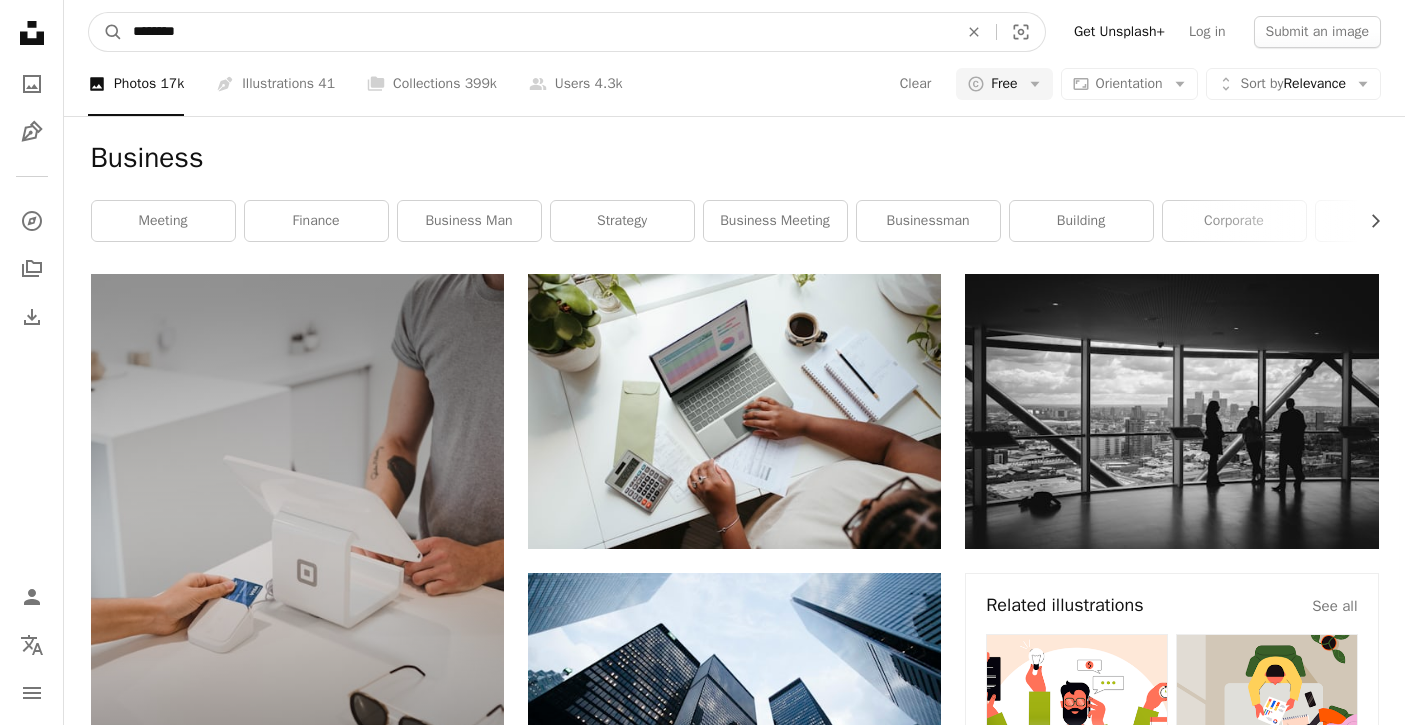 click on "********" at bounding box center (537, 32) 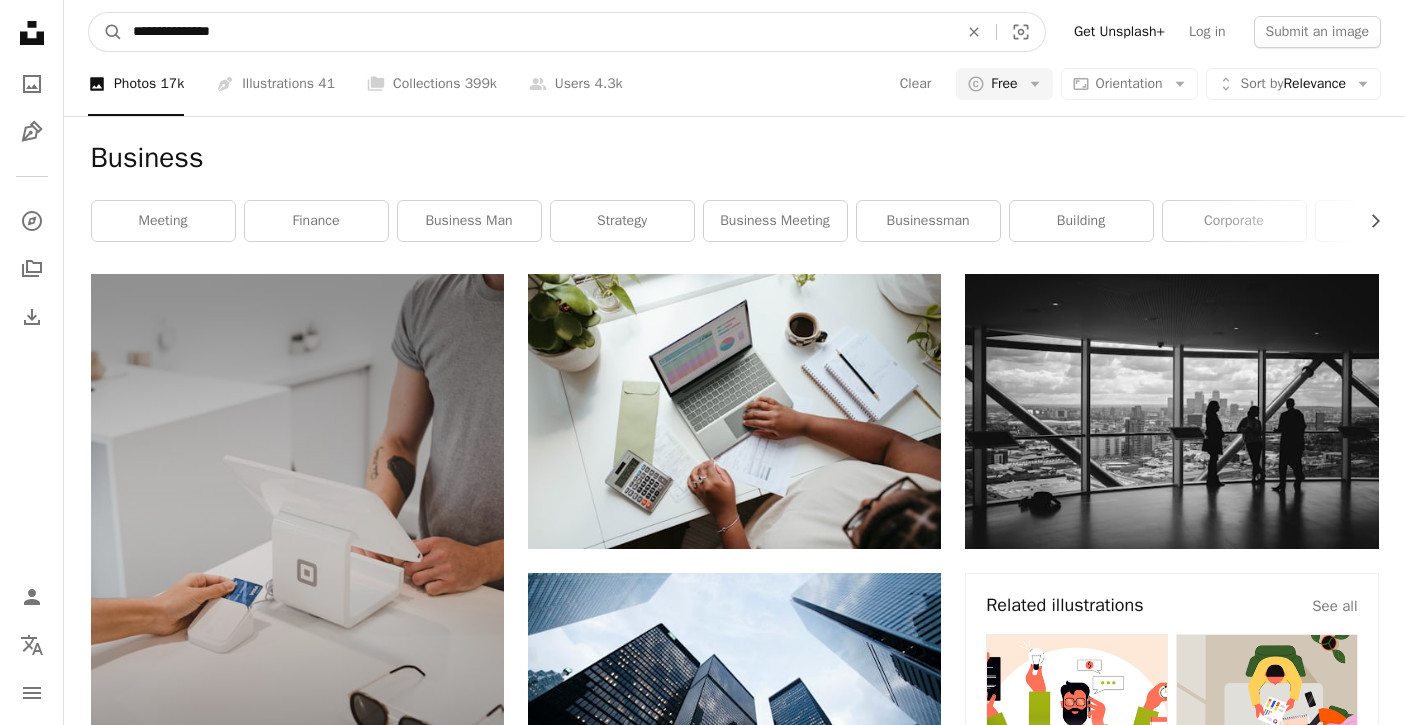 type on "**********" 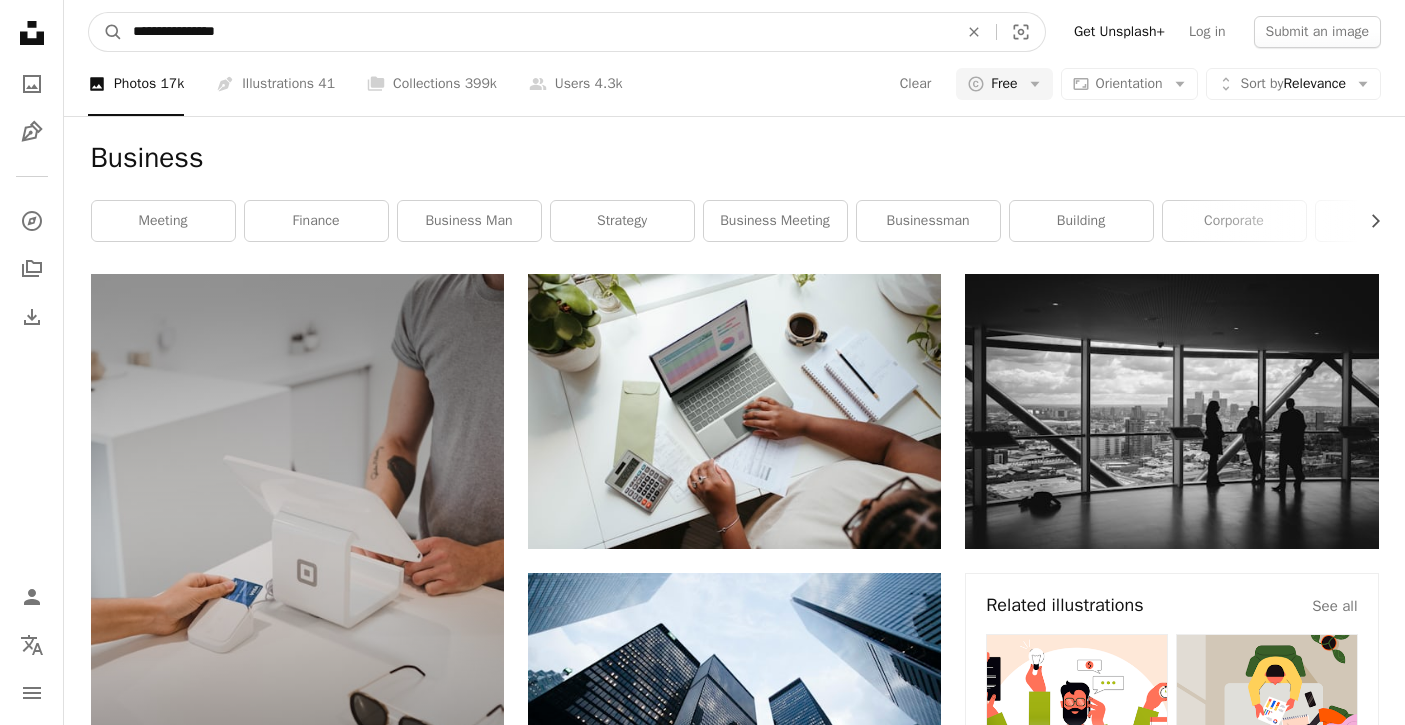 click on "A magnifying glass" at bounding box center [106, 32] 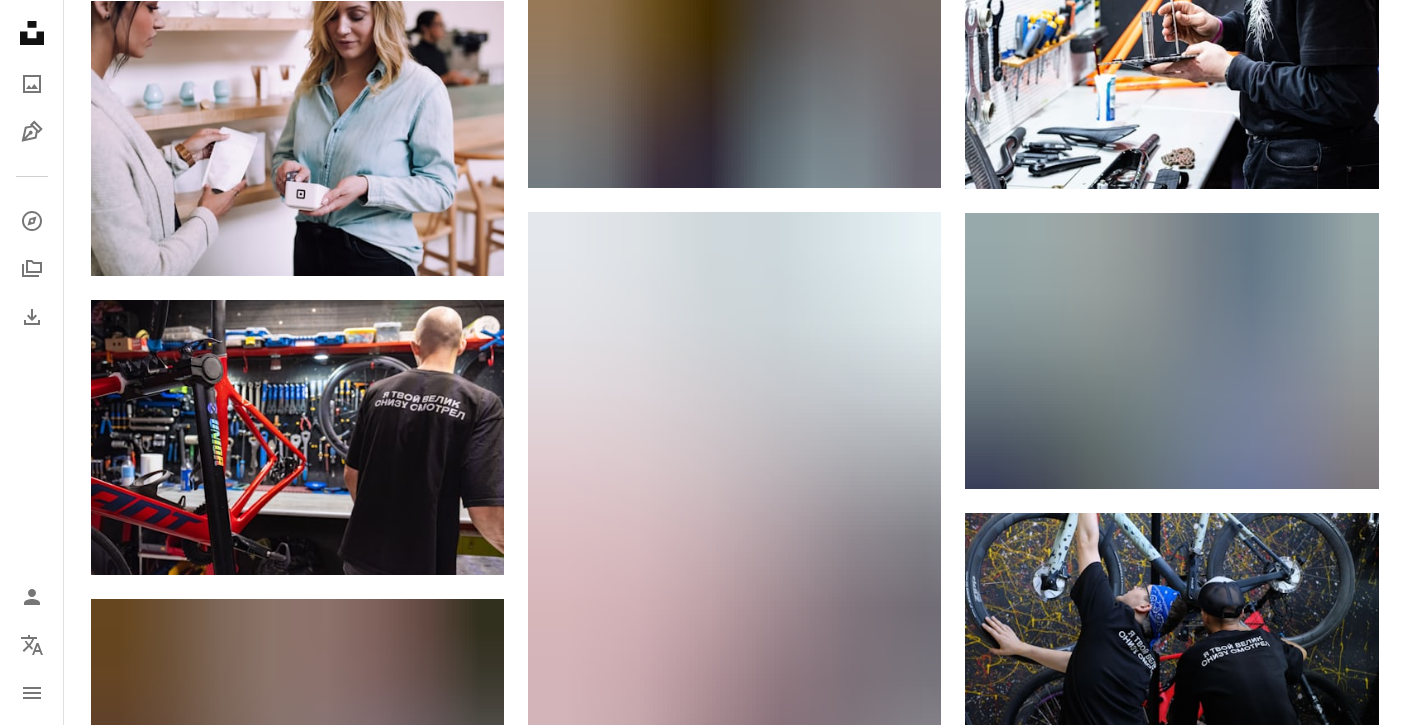 scroll, scrollTop: 0, scrollLeft: 0, axis: both 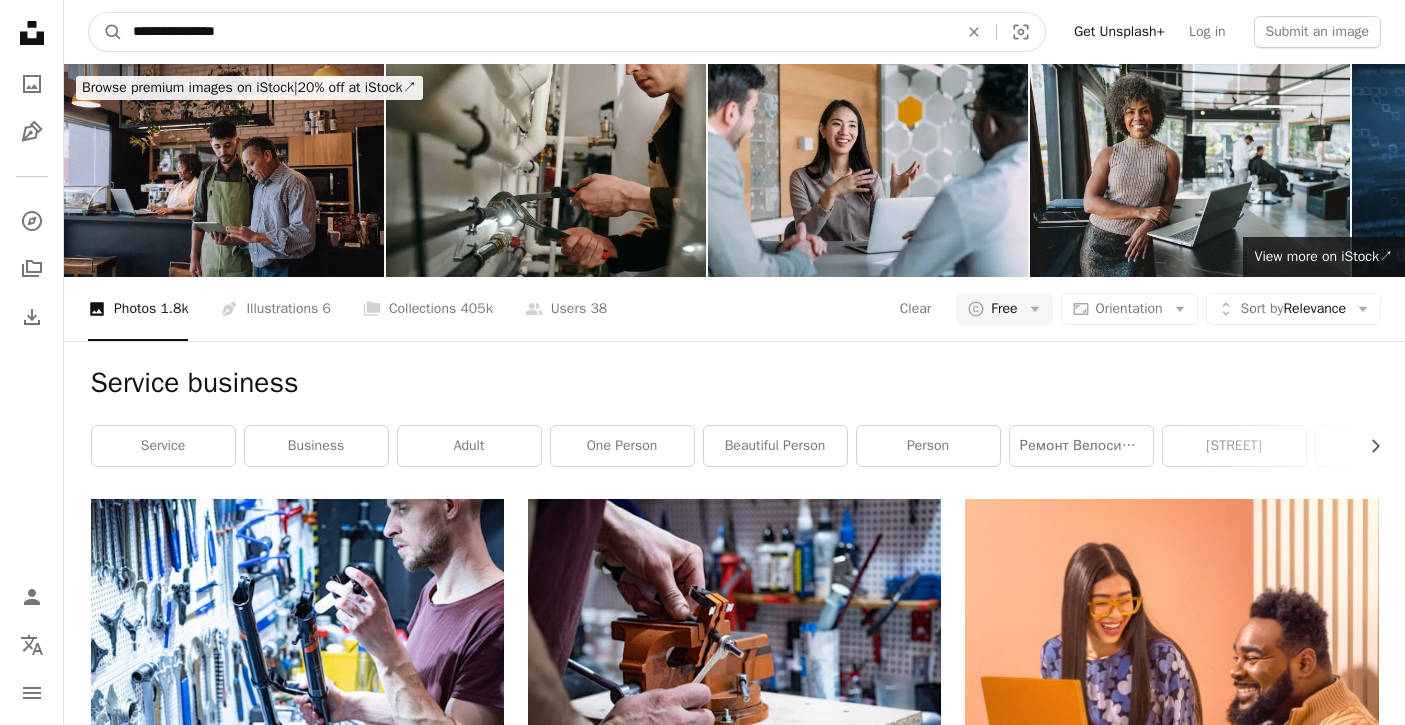 click on "**********" at bounding box center (537, 32) 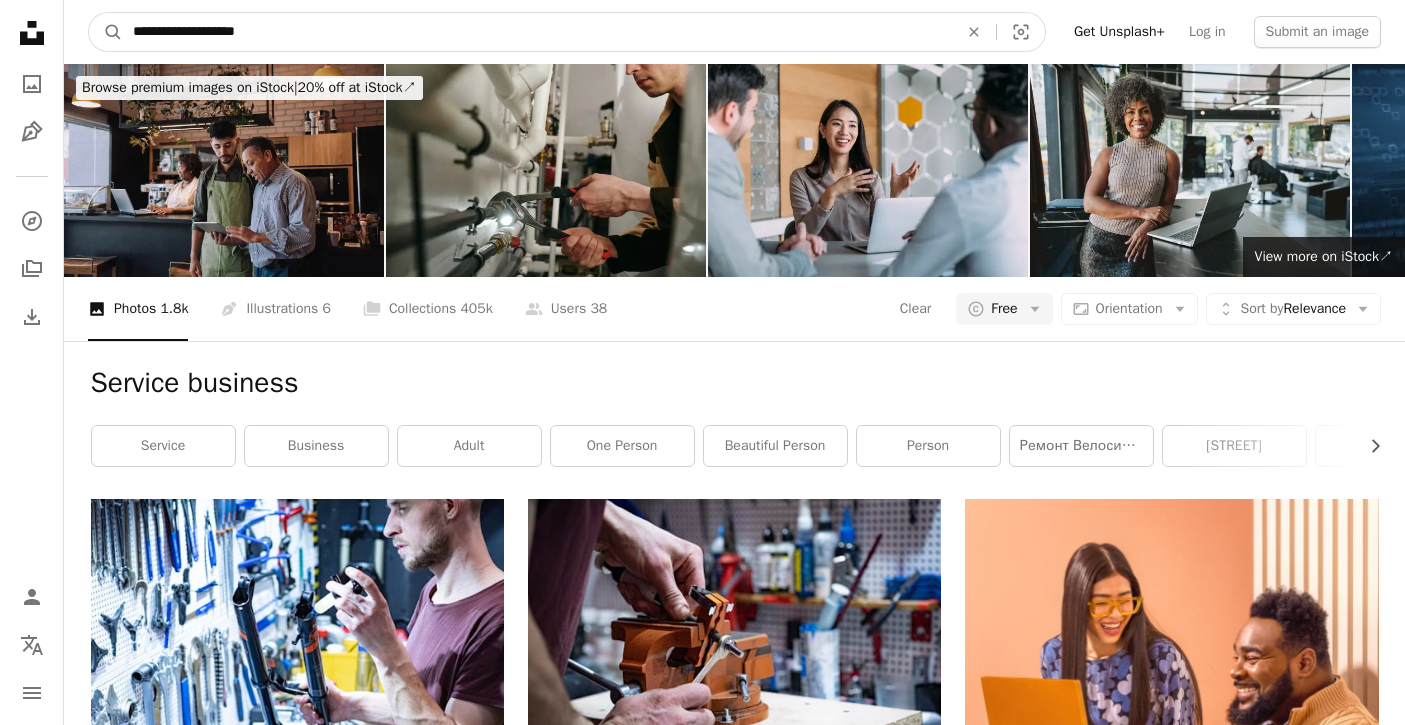 type on "**********" 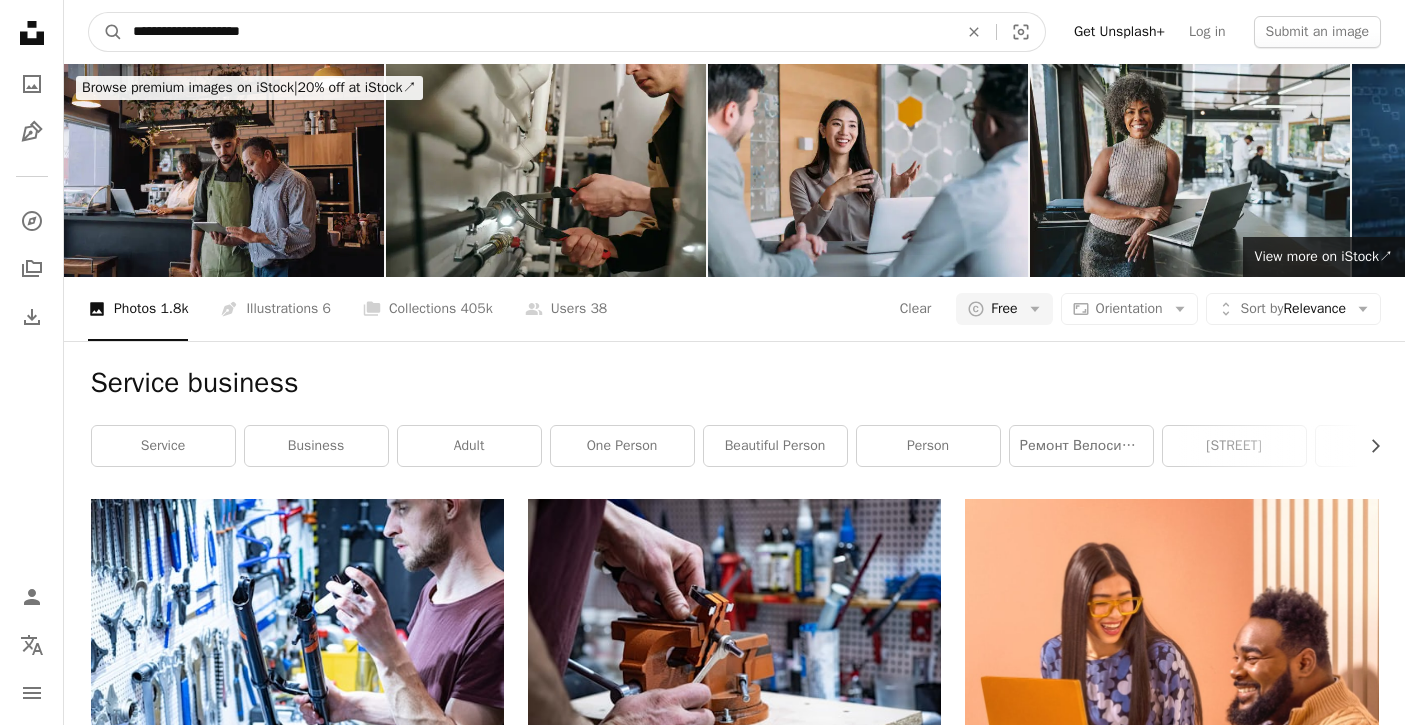 click on "A magnifying glass" at bounding box center (106, 32) 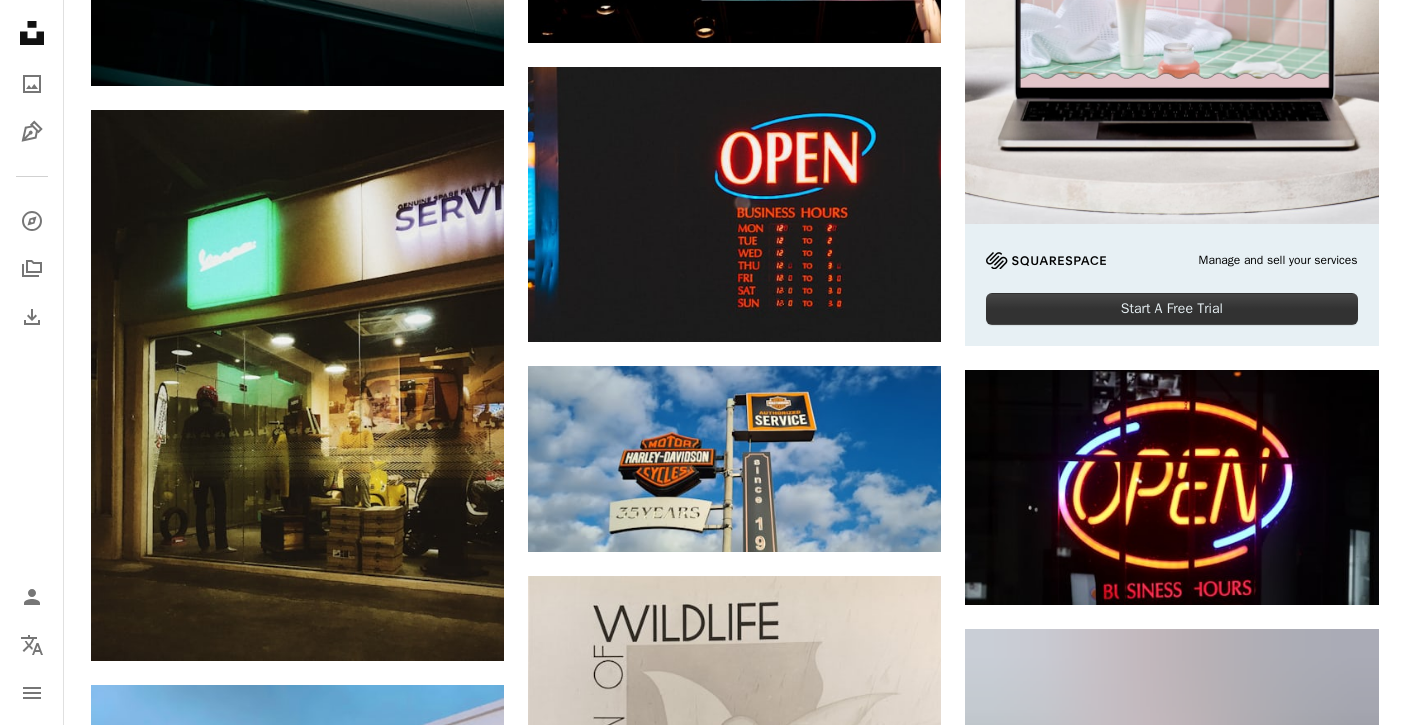 scroll, scrollTop: 0, scrollLeft: 0, axis: both 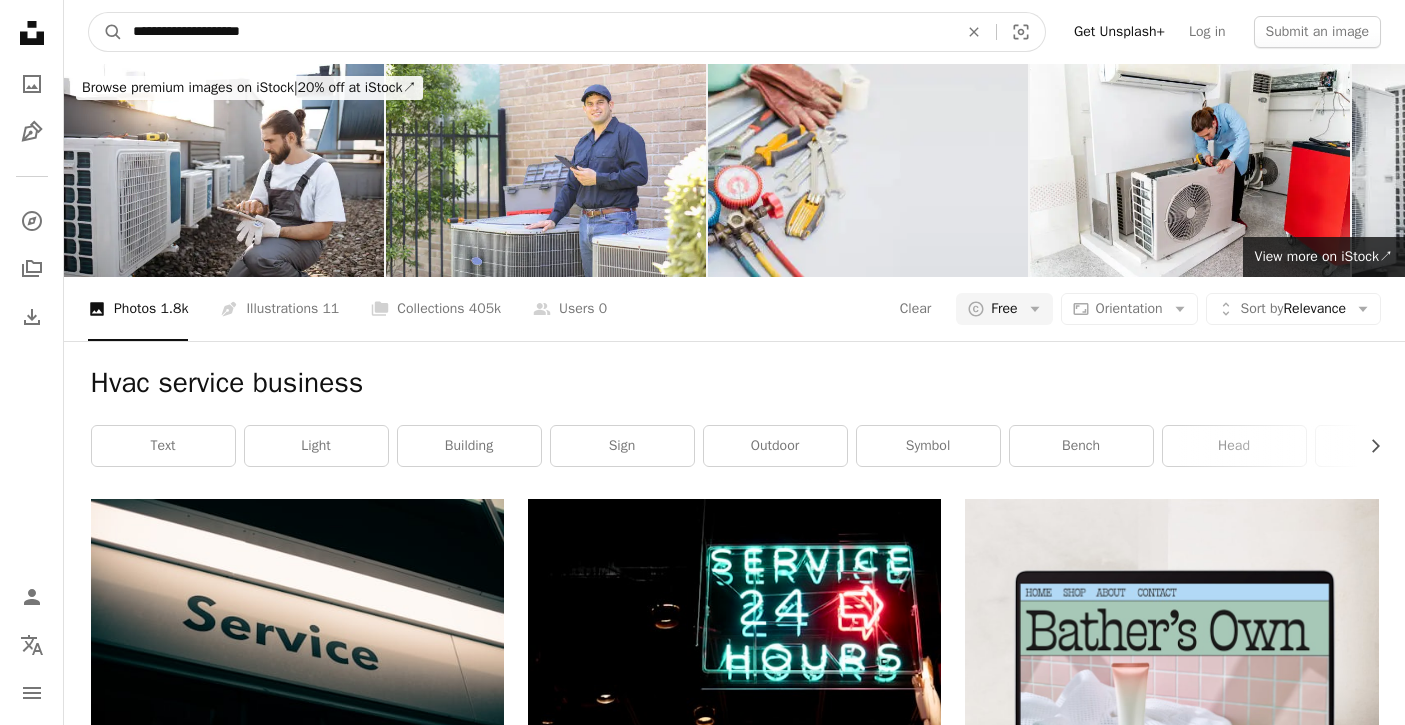 click on "**********" at bounding box center (537, 32) 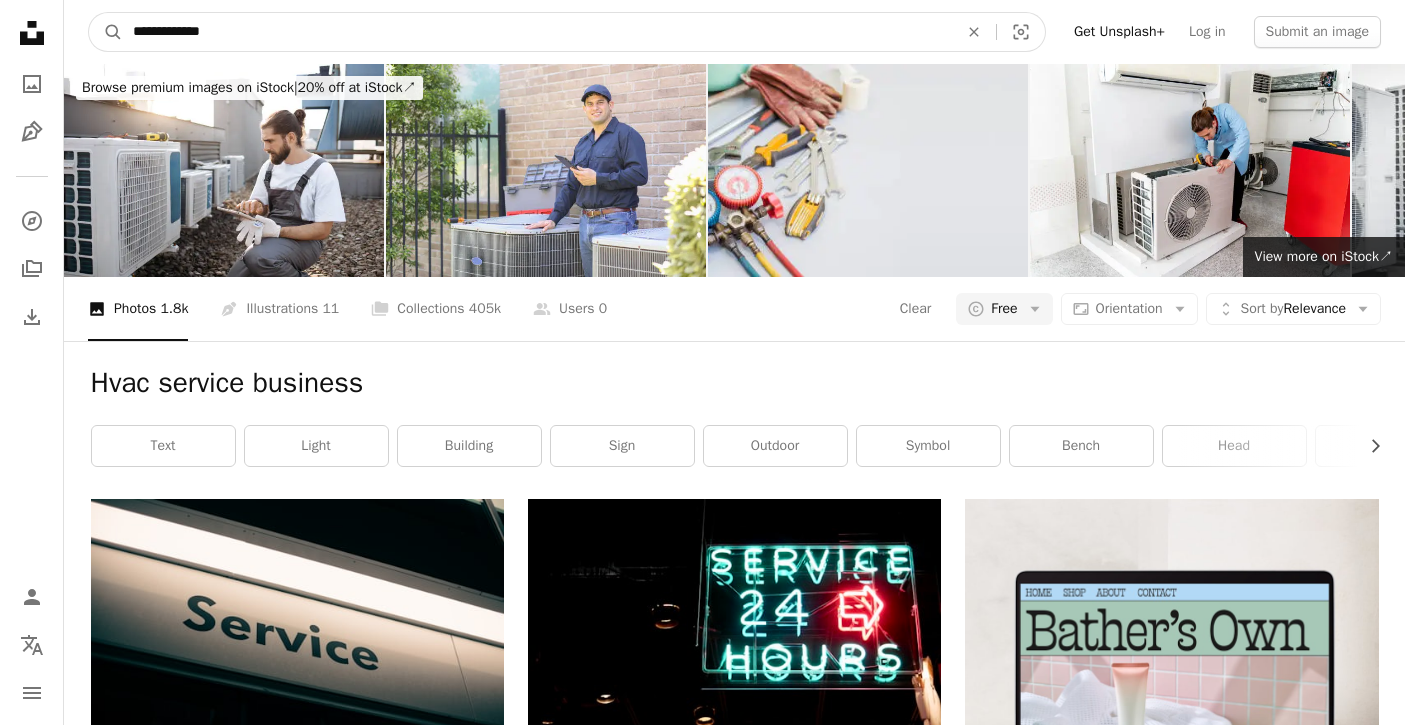 type on "**********" 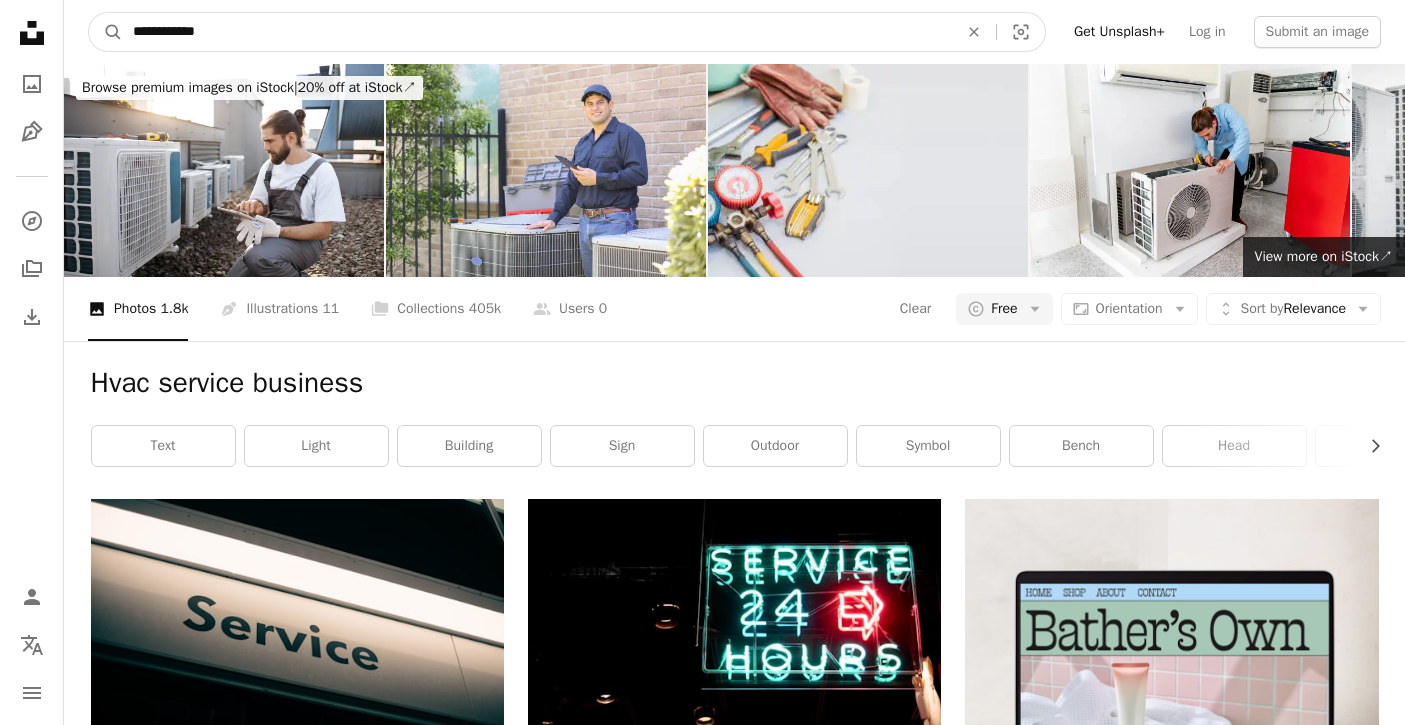 click on "A magnifying glass" at bounding box center [106, 32] 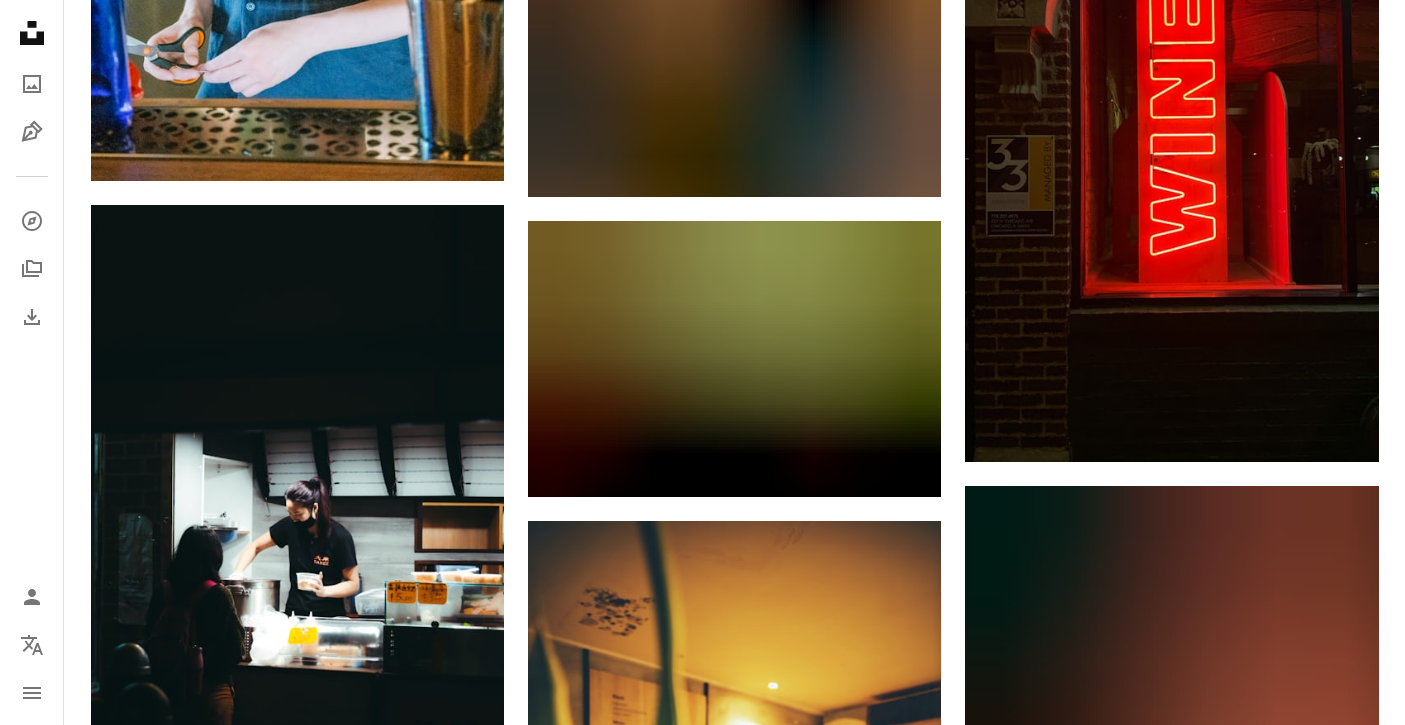 scroll, scrollTop: 0, scrollLeft: 0, axis: both 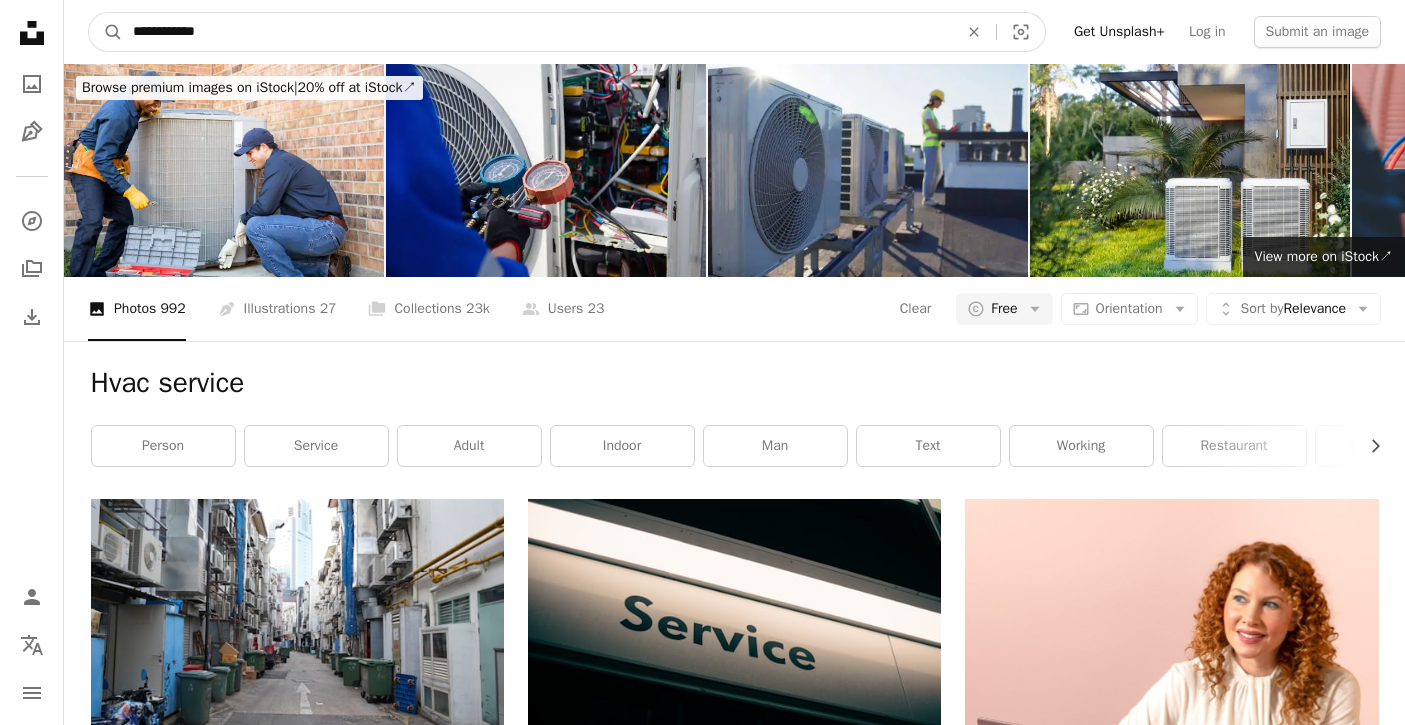 click on "**********" at bounding box center (537, 32) 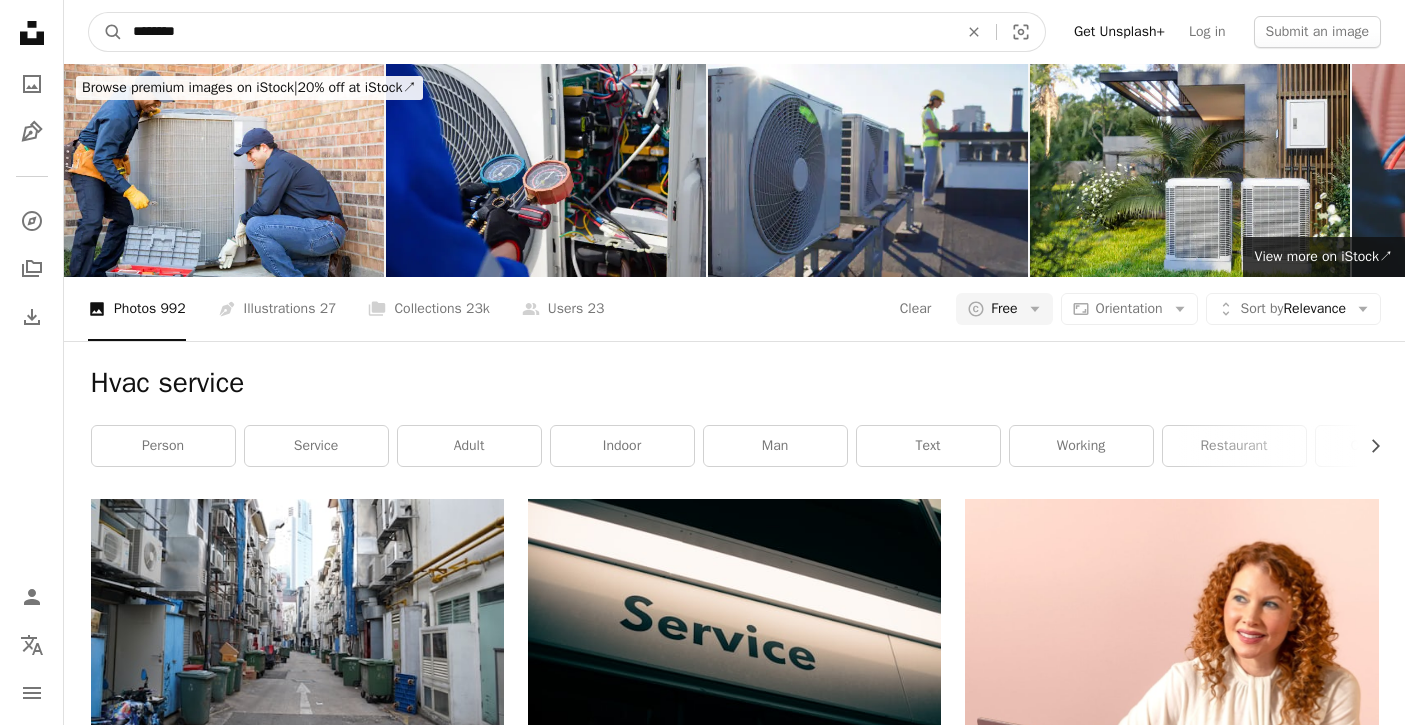type on "*******" 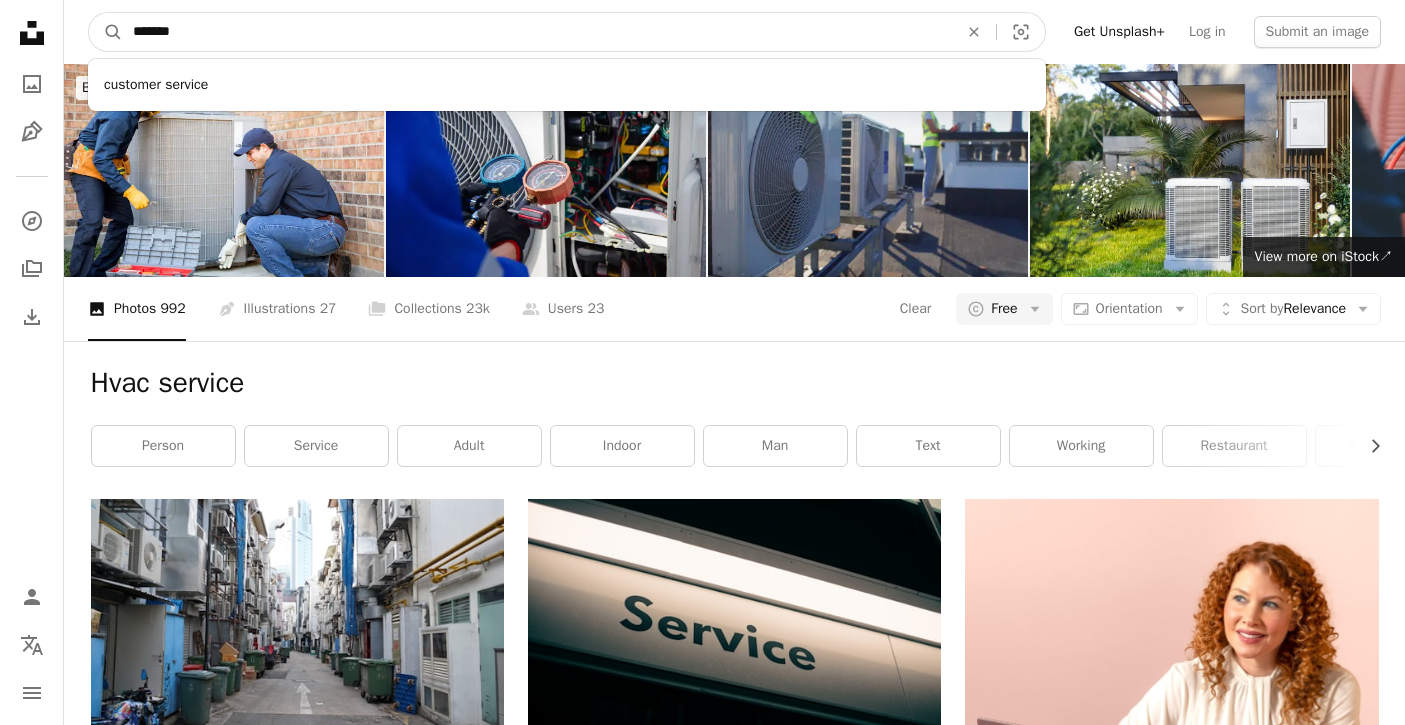 click on "A magnifying glass" at bounding box center [106, 32] 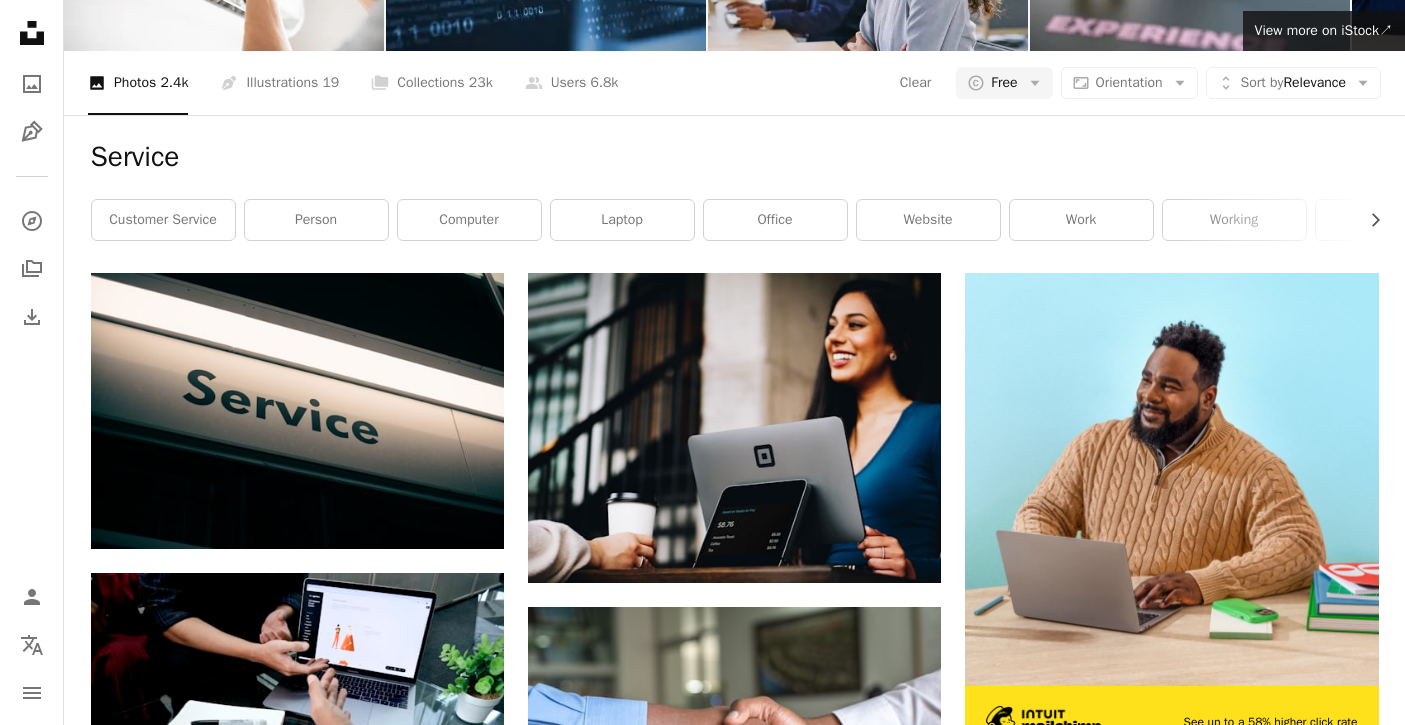 scroll, scrollTop: 0, scrollLeft: 0, axis: both 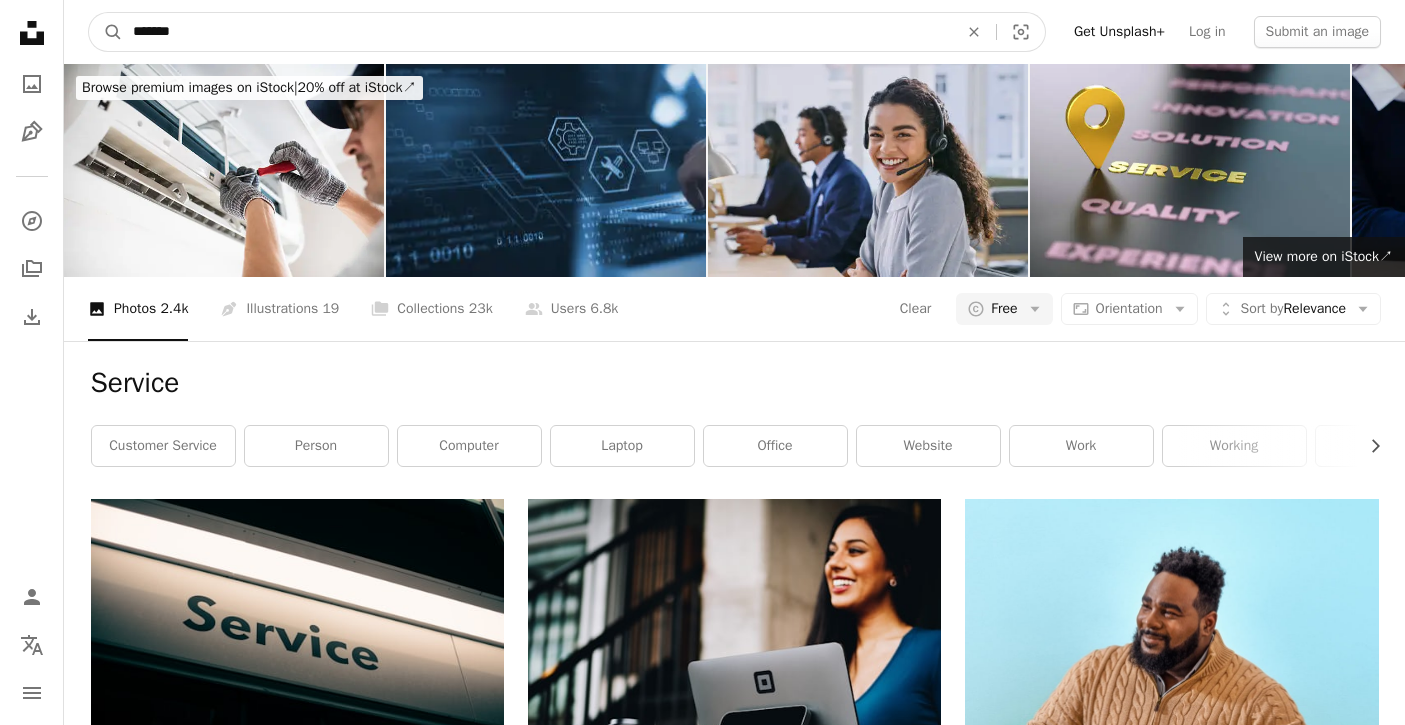 click on "*******" at bounding box center [537, 32] 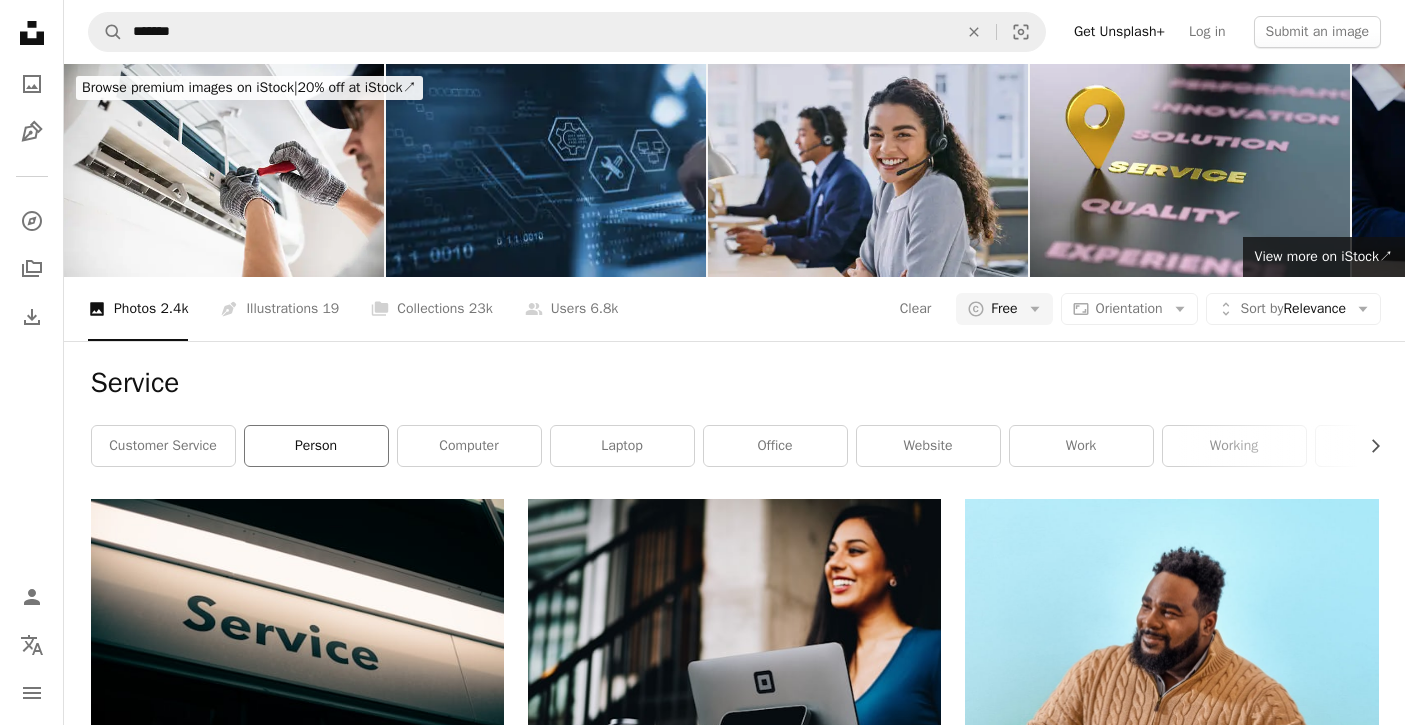 click on "person" at bounding box center [316, 446] 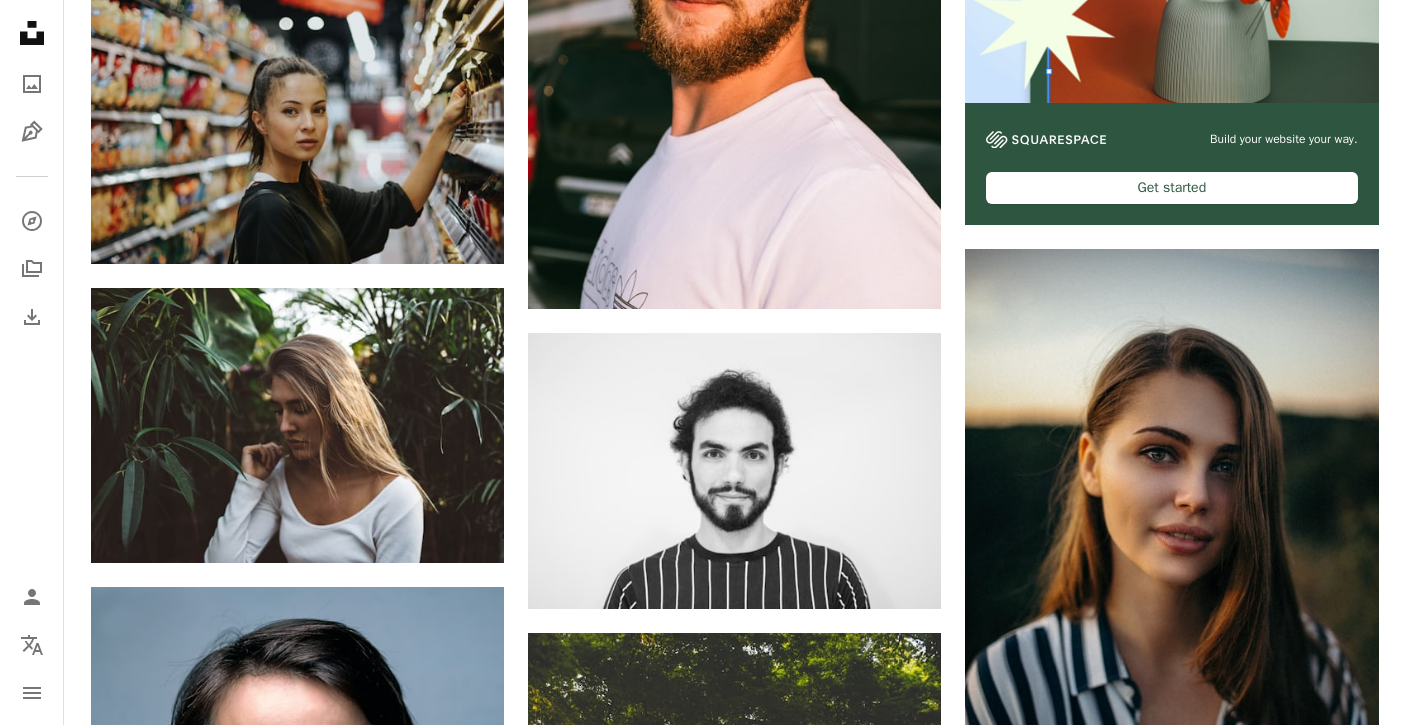 scroll, scrollTop: 0, scrollLeft: 0, axis: both 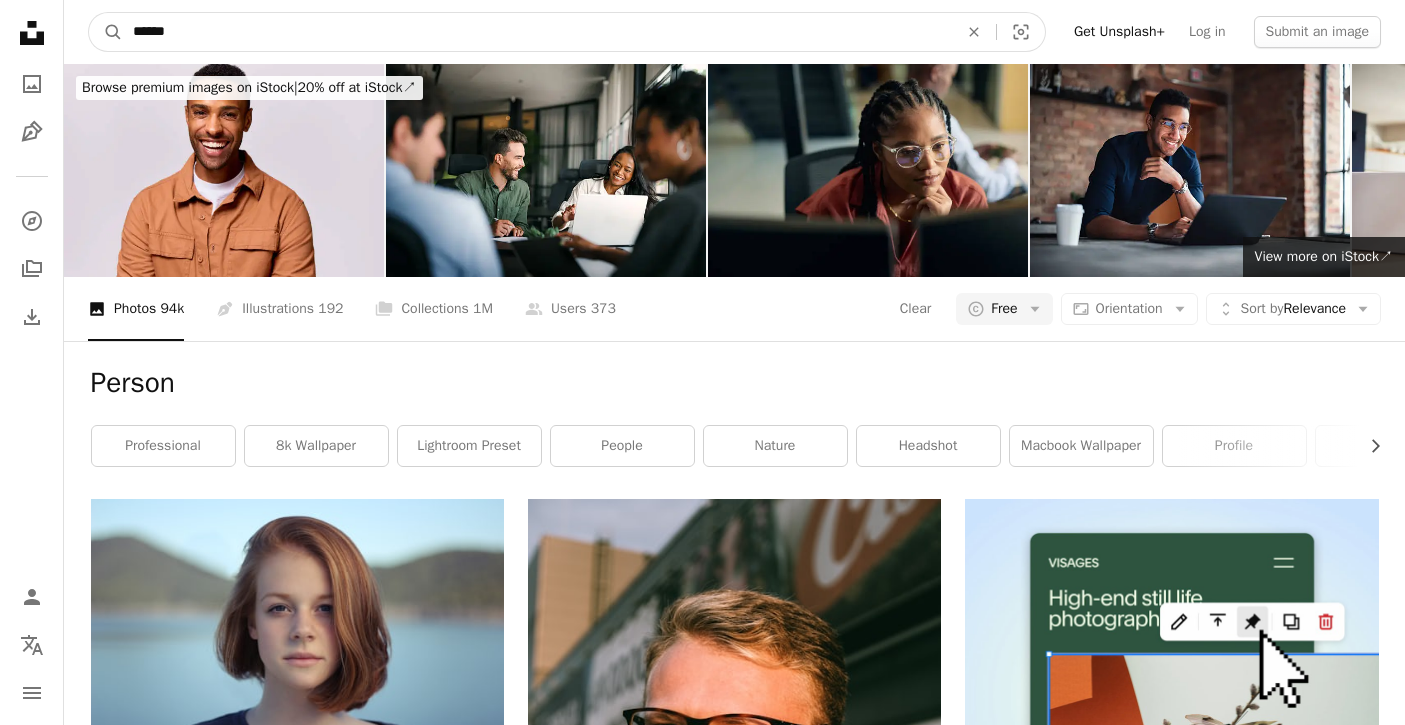 click on "******" at bounding box center (537, 32) 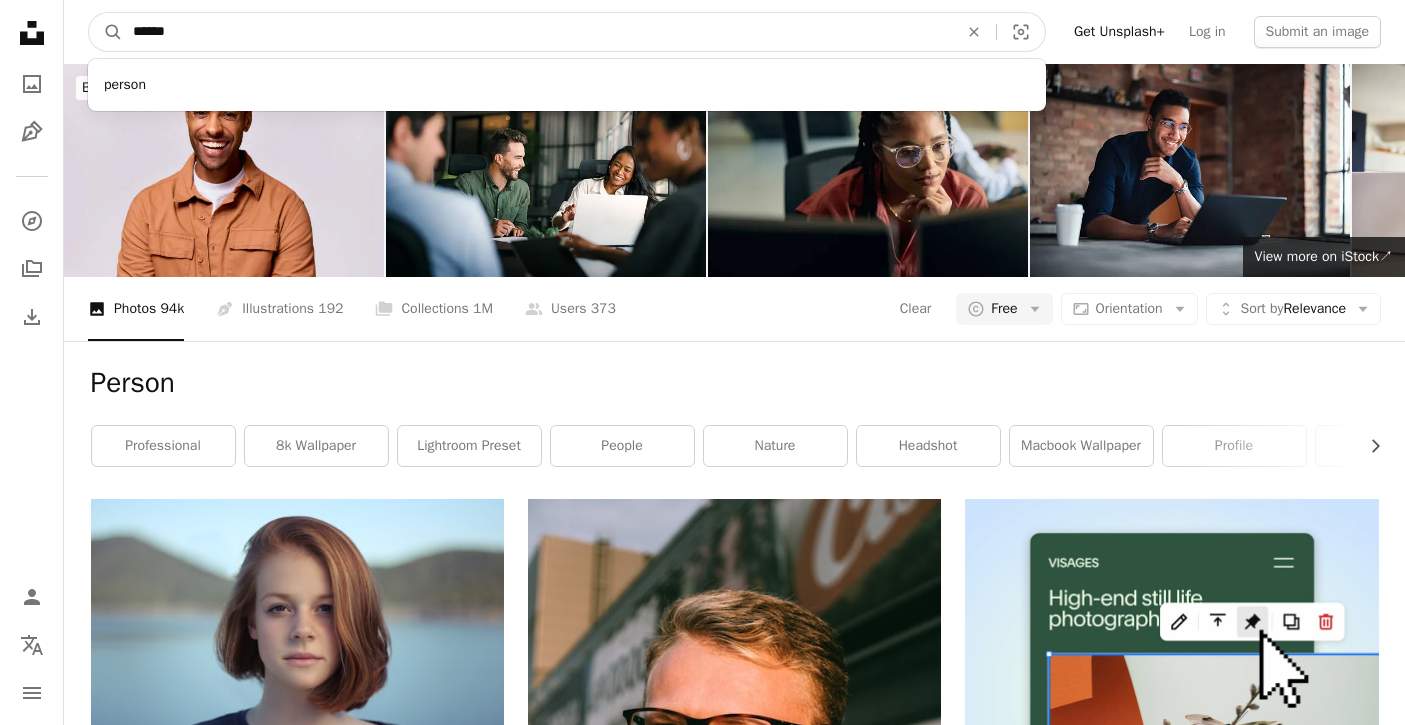 click on "******" at bounding box center (537, 32) 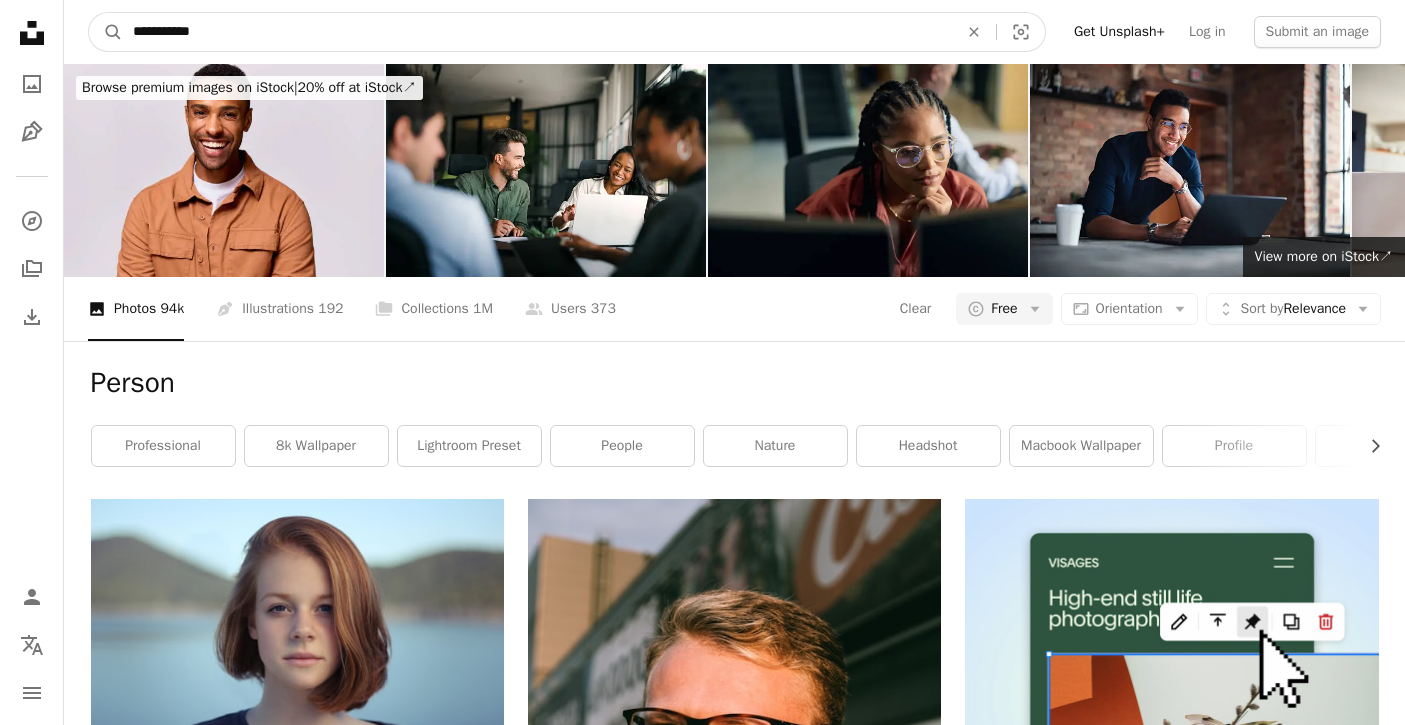 type on "**********" 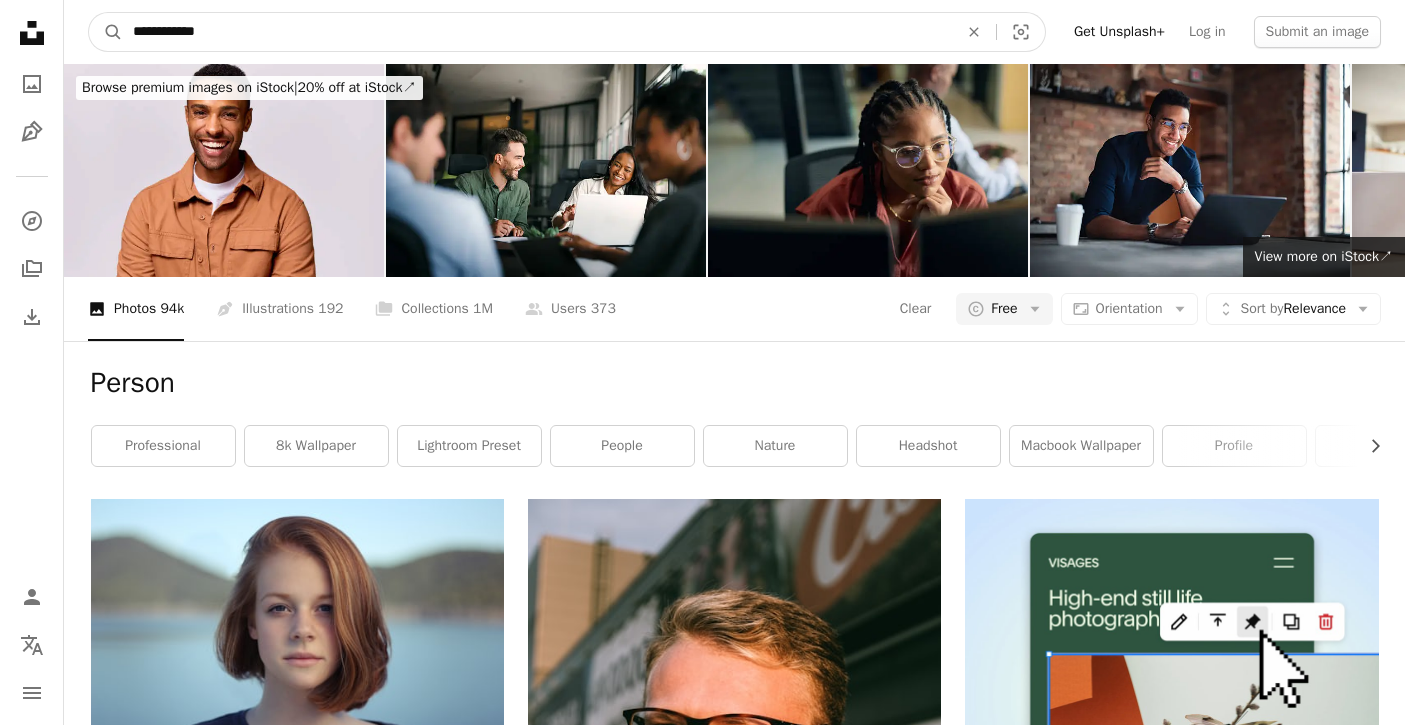 click on "A magnifying glass" at bounding box center [106, 32] 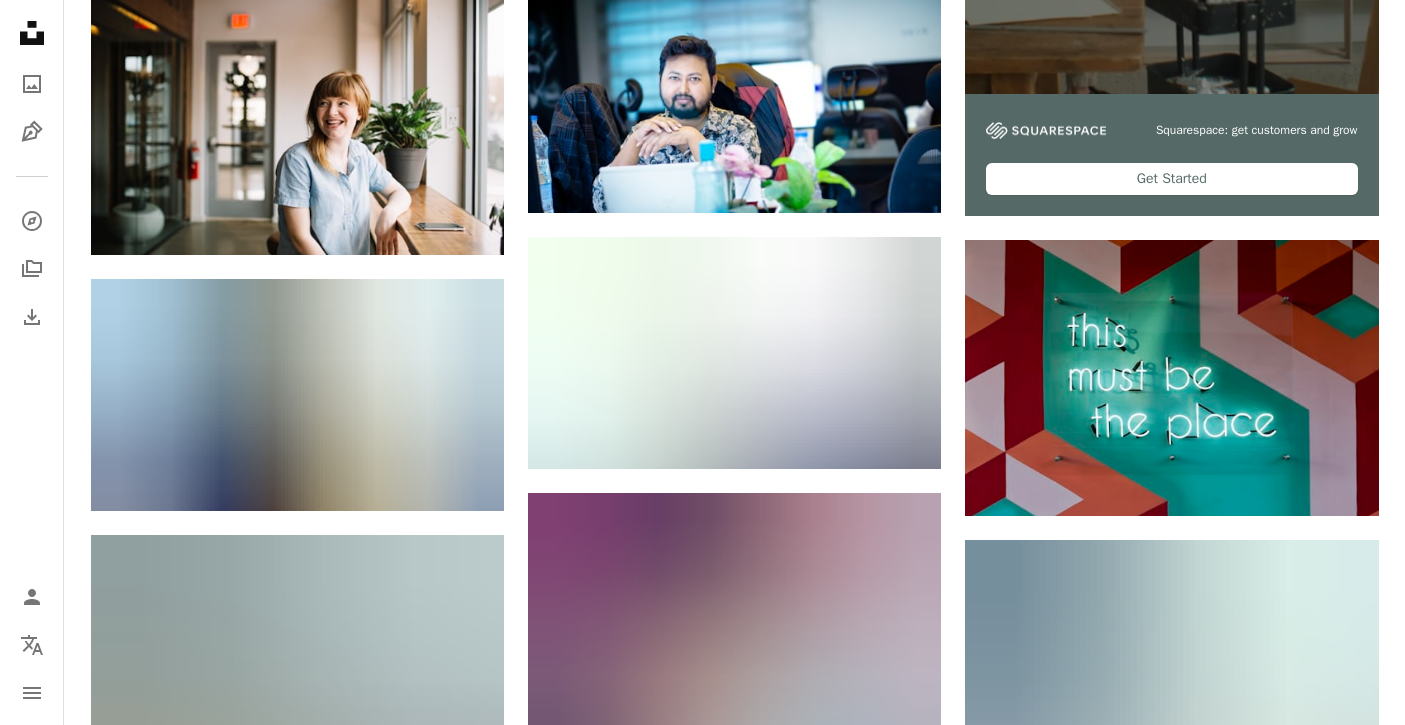scroll, scrollTop: 0, scrollLeft: 0, axis: both 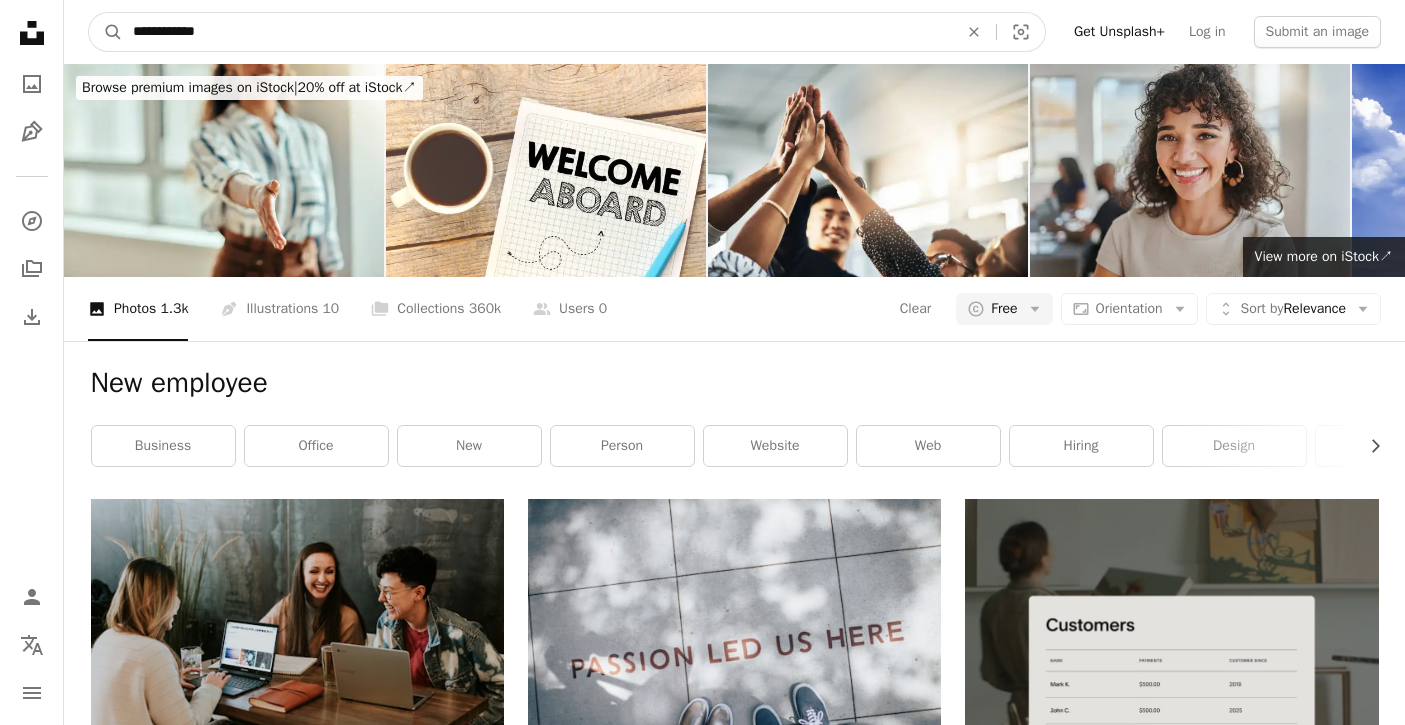 click on "**********" at bounding box center [537, 32] 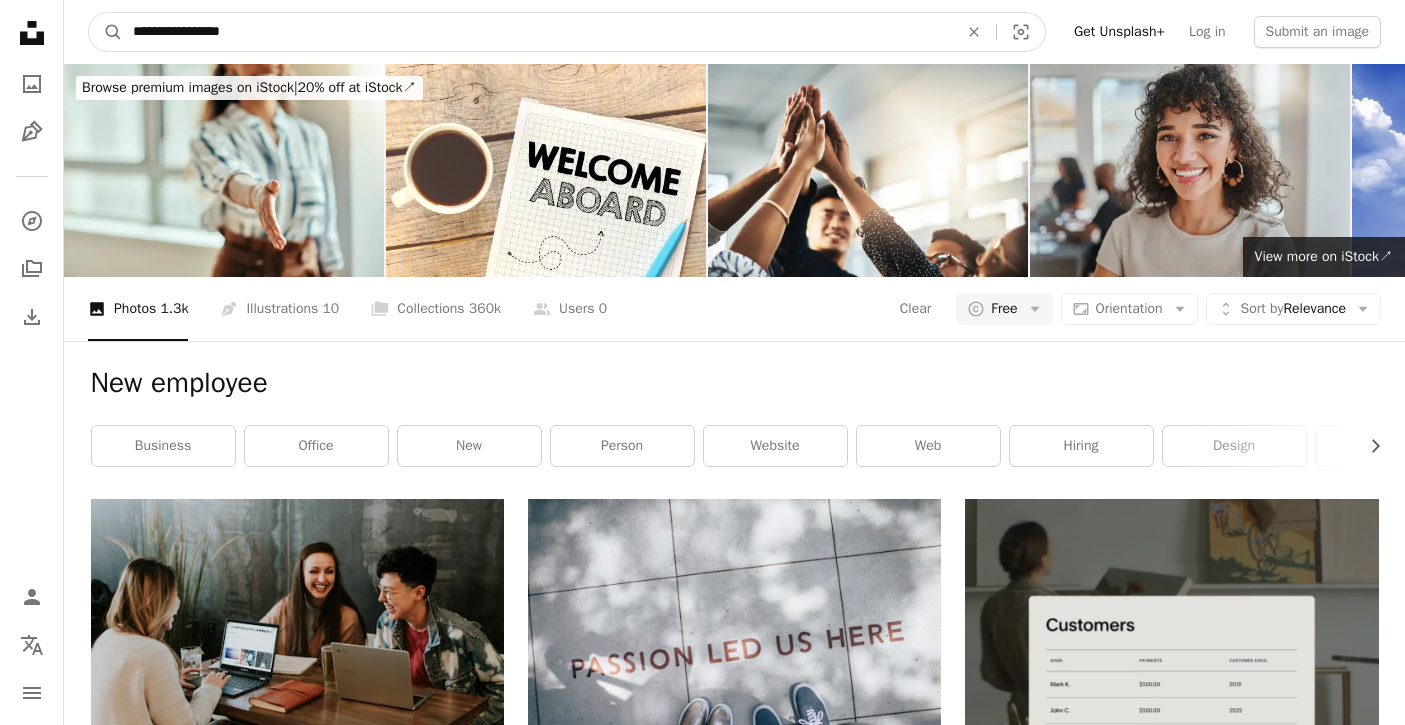 type on "**********" 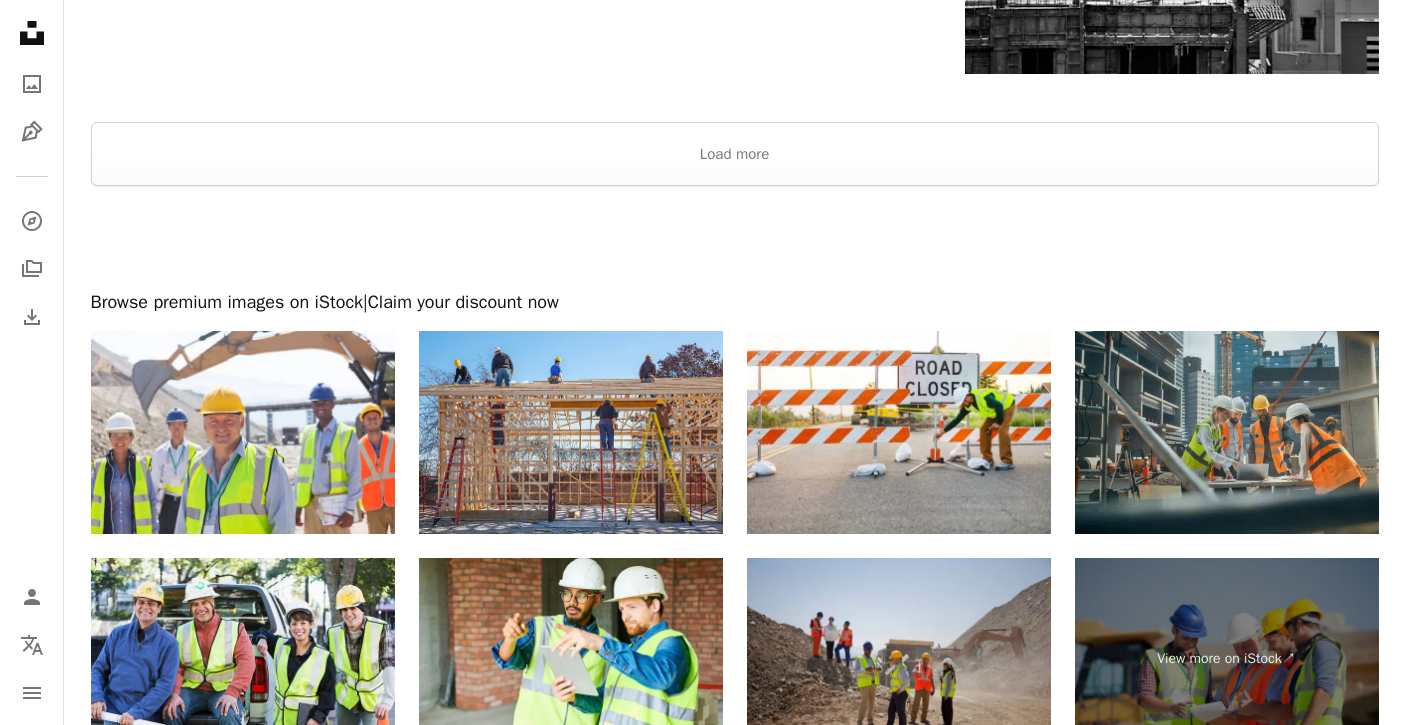 scroll, scrollTop: 3272, scrollLeft: 0, axis: vertical 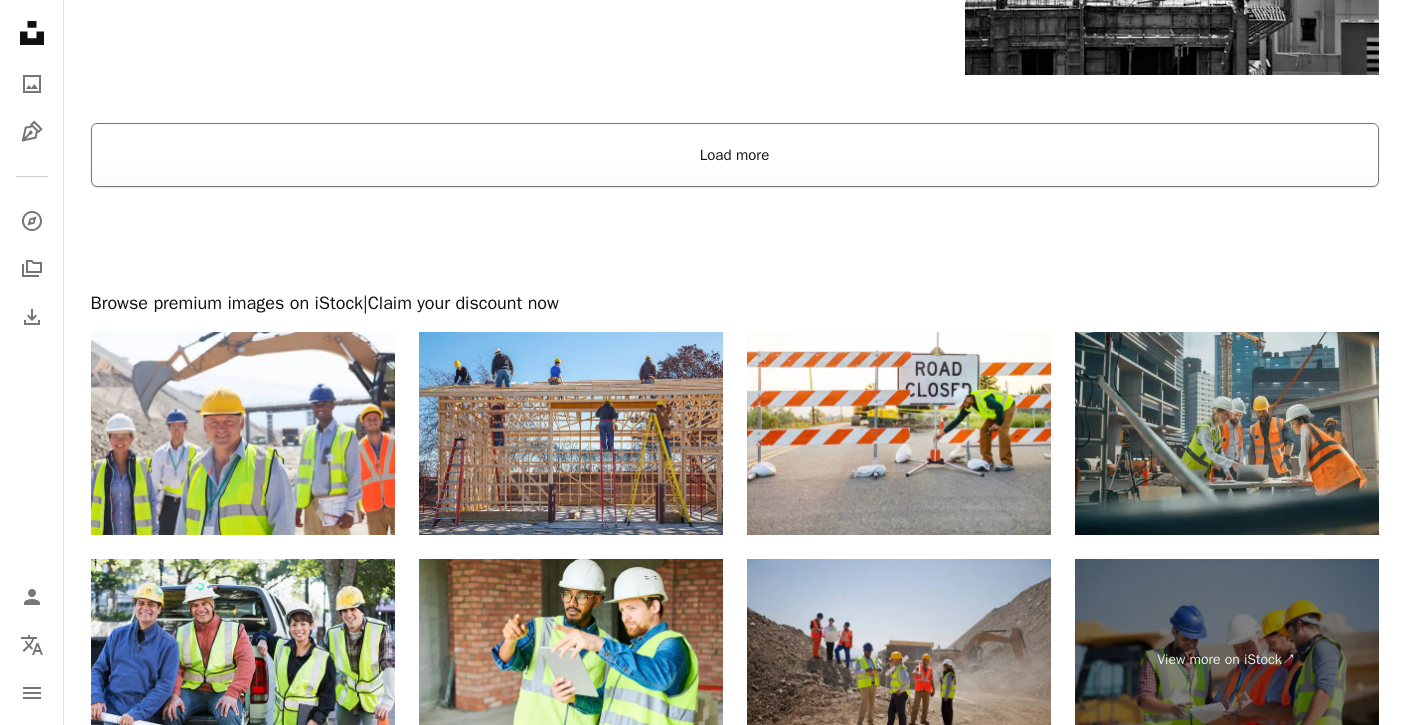click on "Load more" at bounding box center [735, 155] 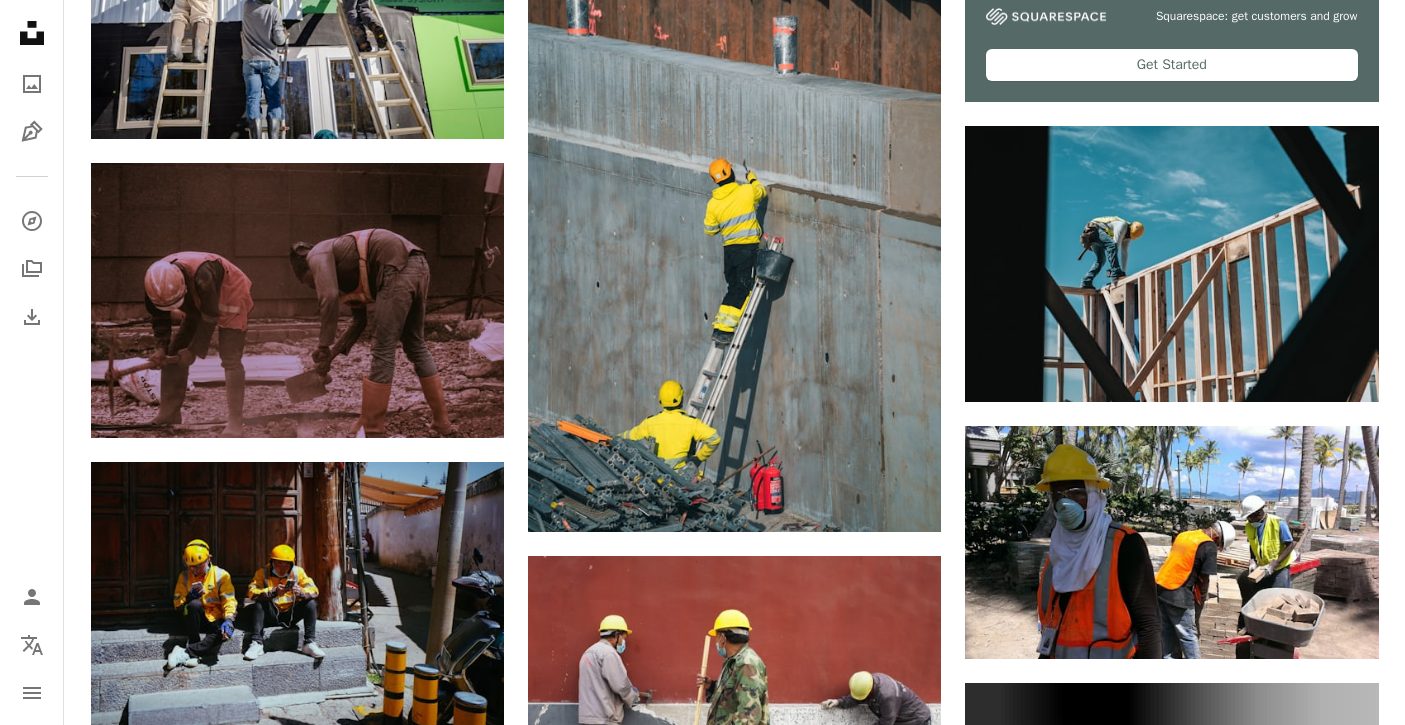 scroll, scrollTop: 0, scrollLeft: 0, axis: both 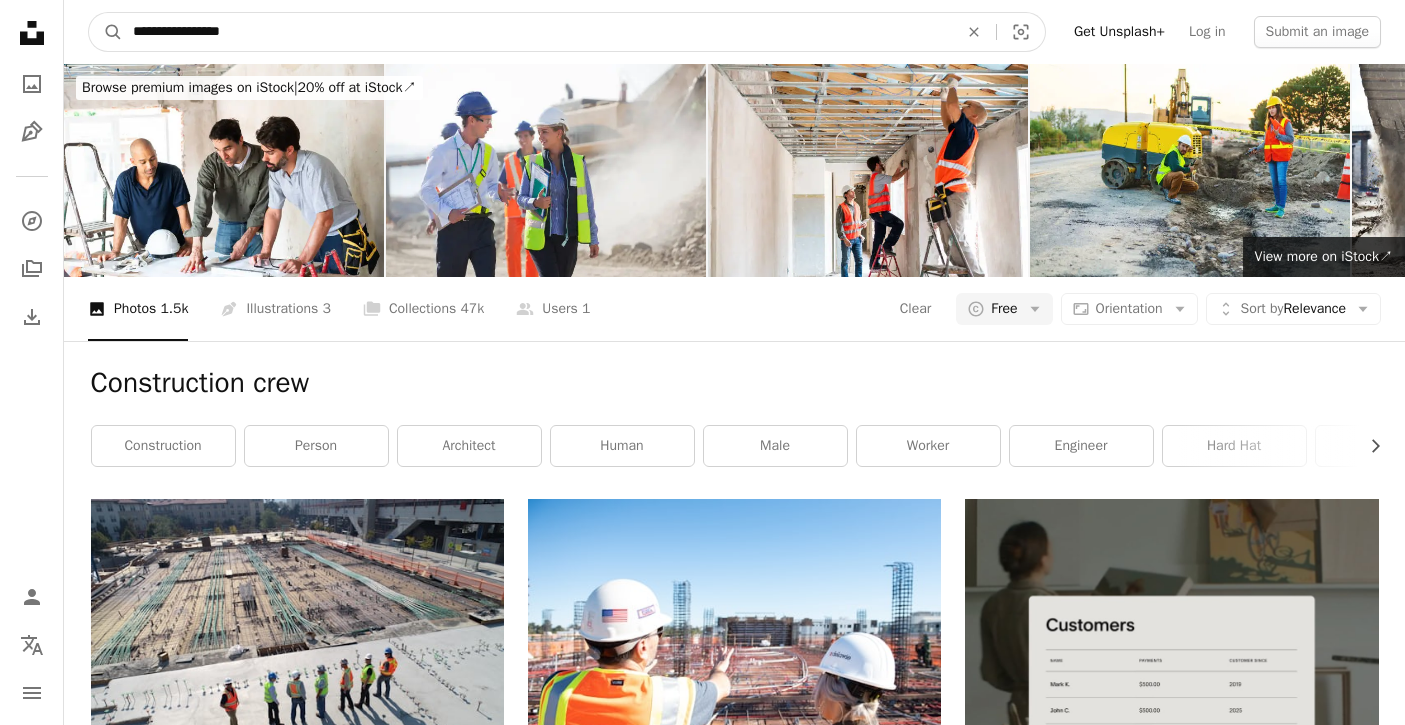 click on "**********" at bounding box center (537, 32) 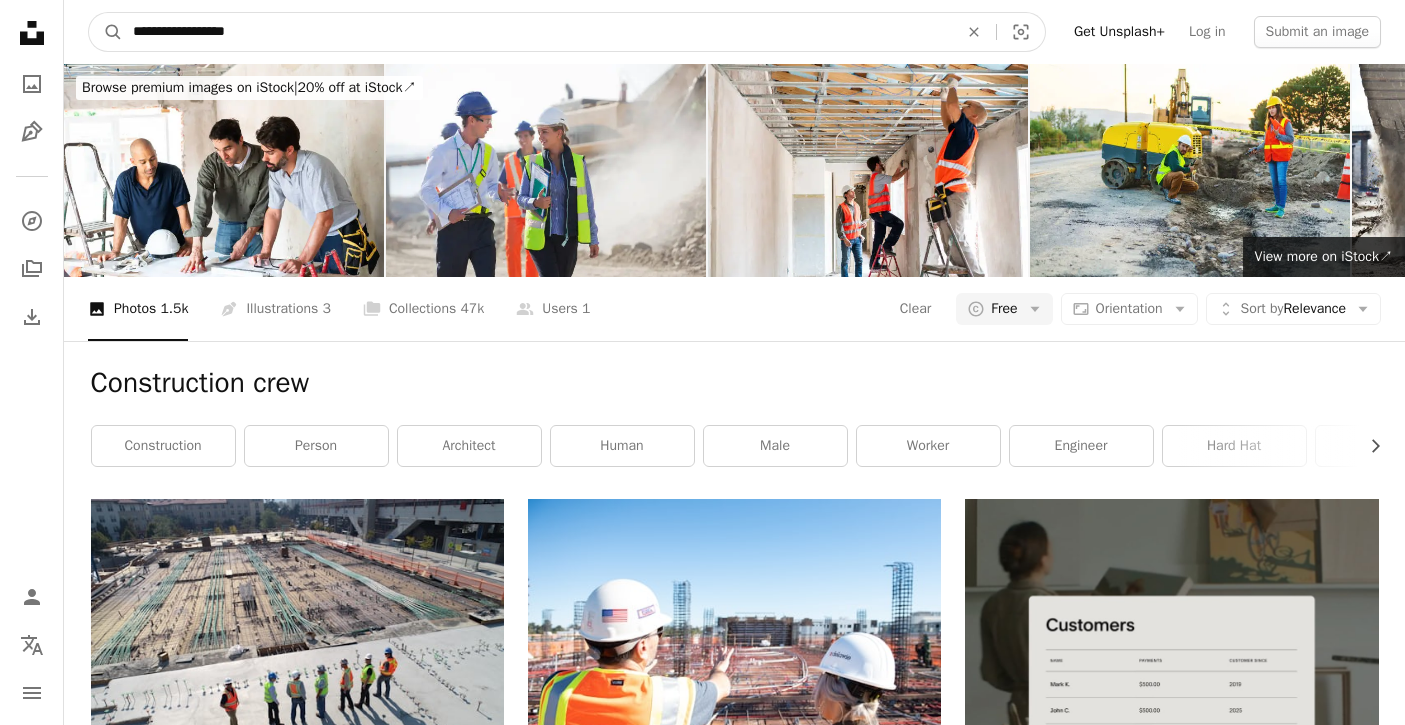 click on "A magnifying glass" at bounding box center [106, 32] 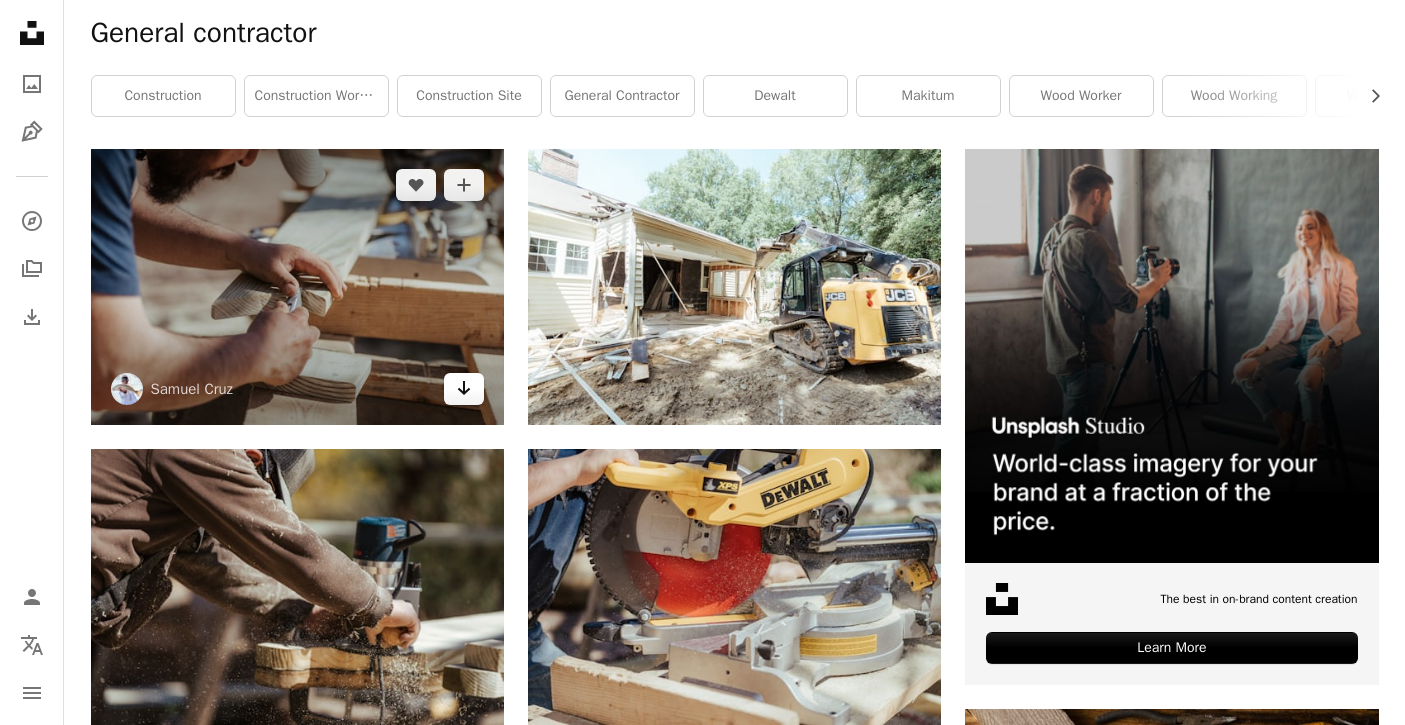 scroll, scrollTop: 0, scrollLeft: 0, axis: both 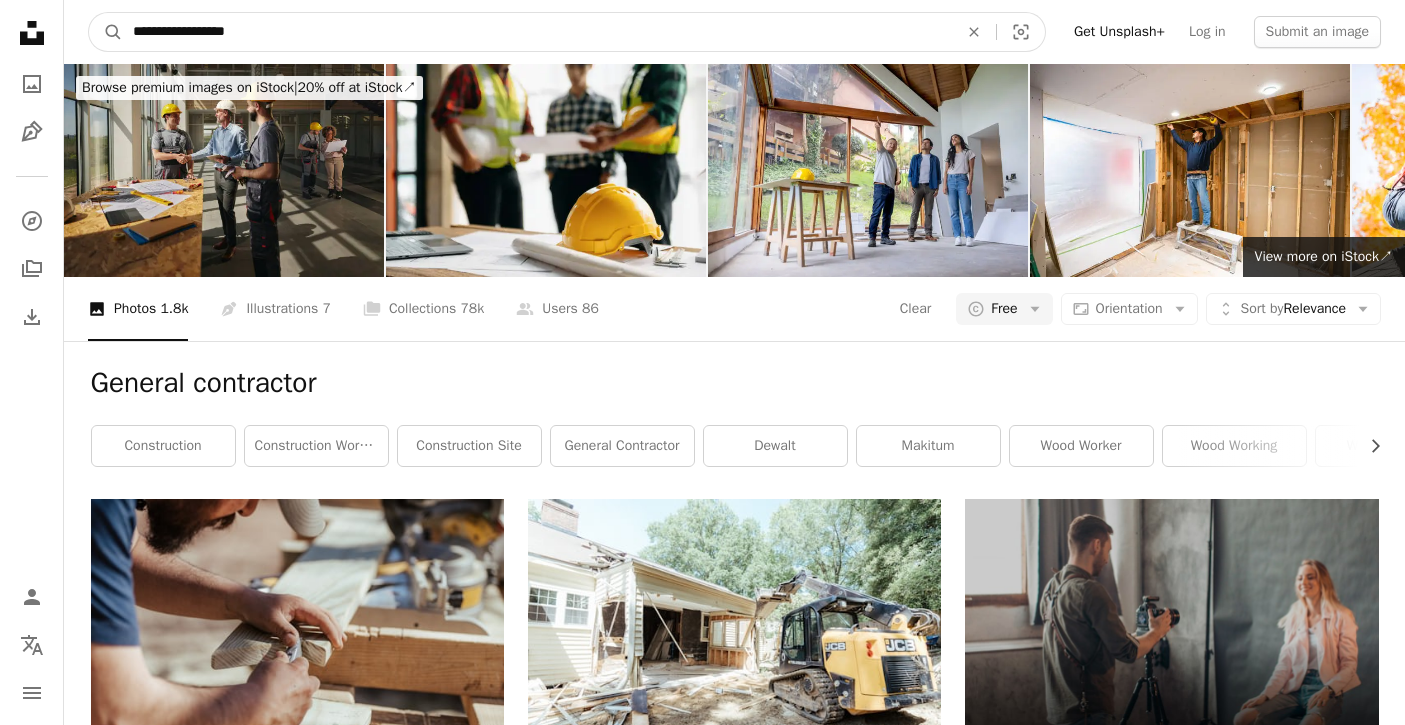 click on "**********" at bounding box center [537, 32] 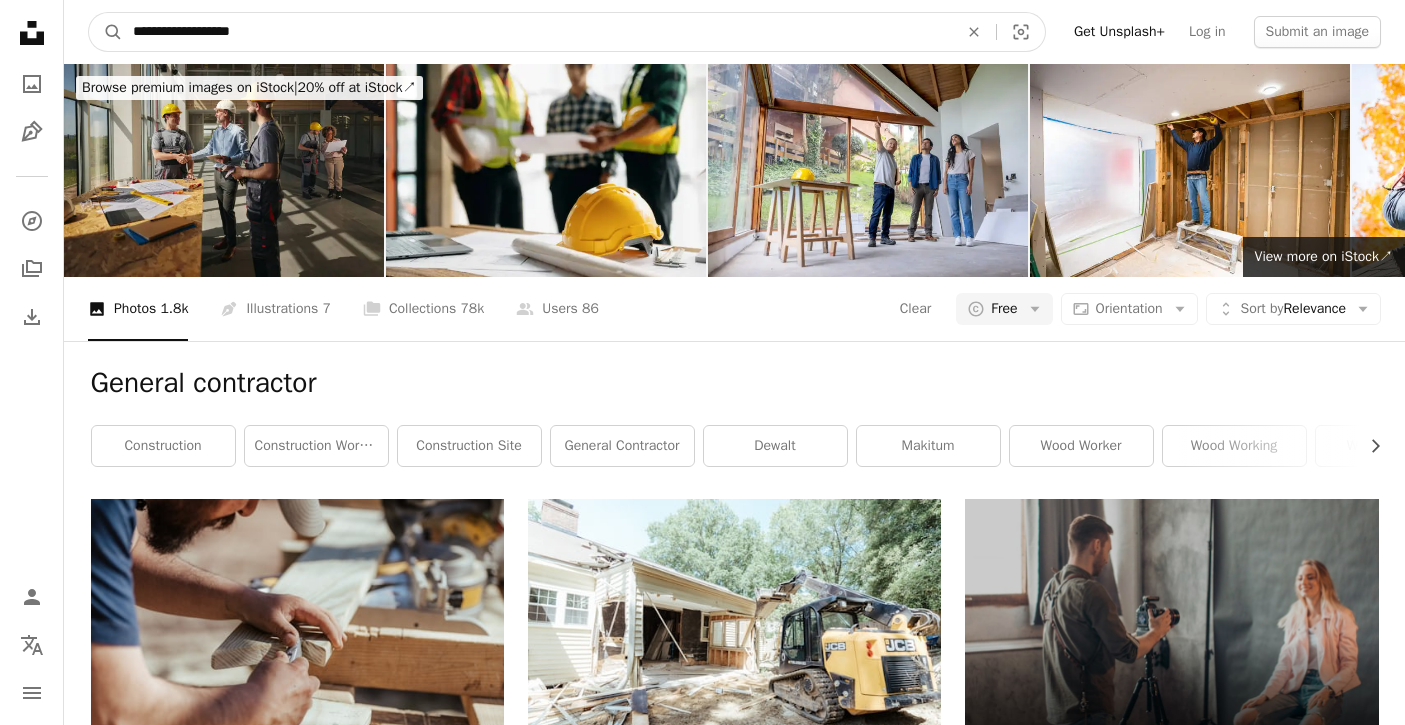 type on "*******" 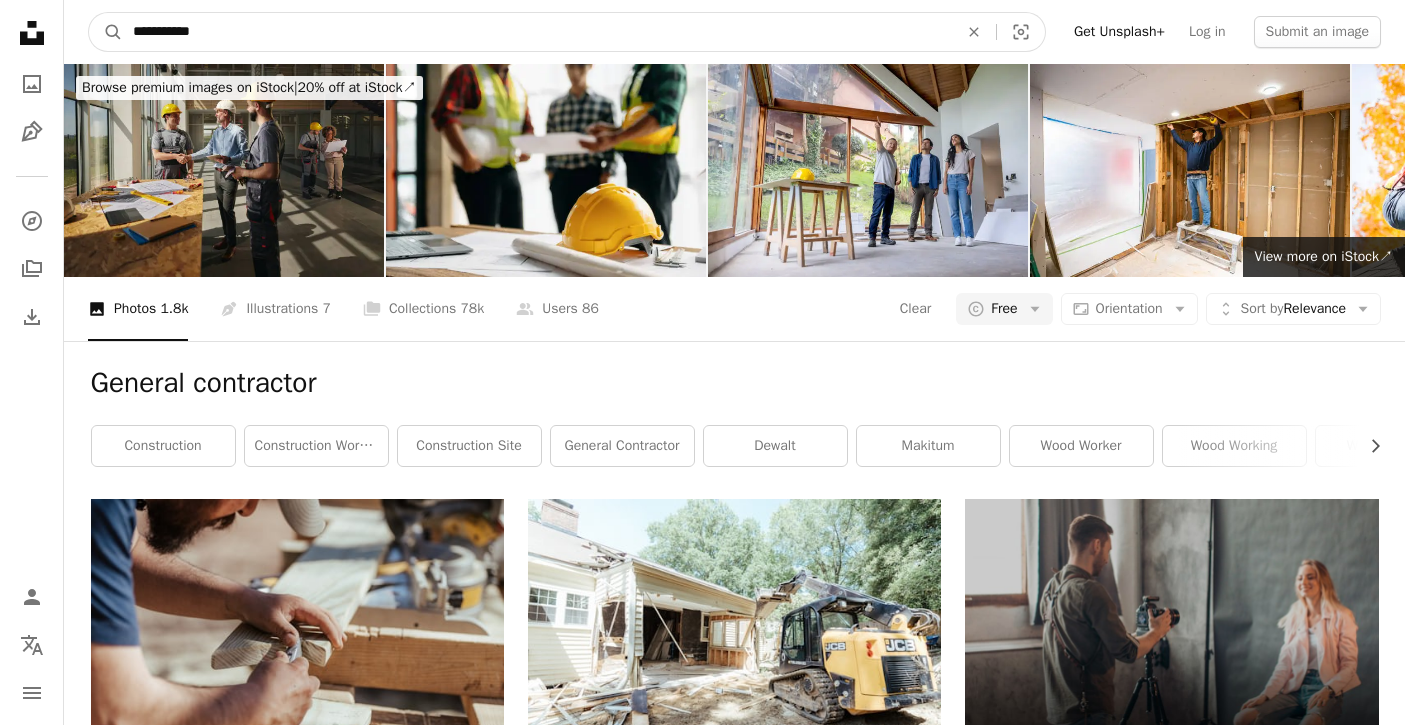 type on "**********" 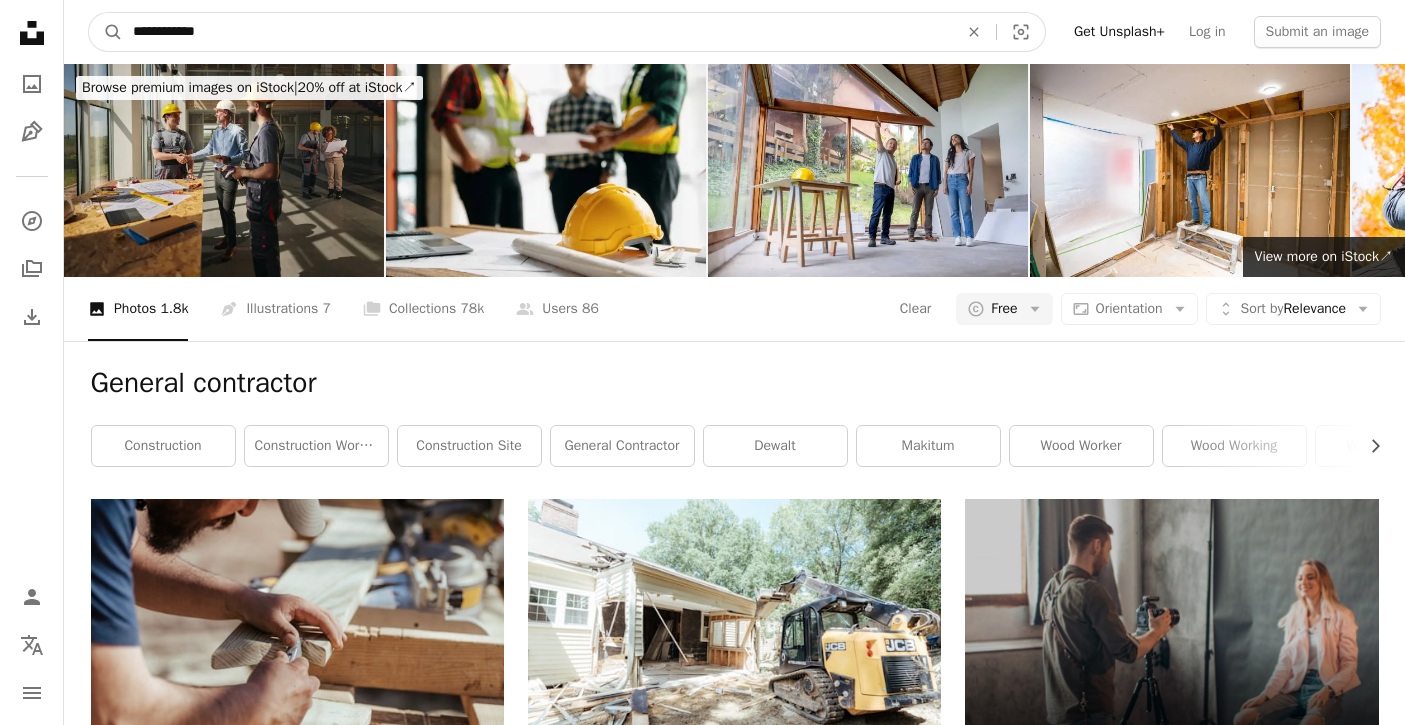 click on "A magnifying glass" at bounding box center (106, 32) 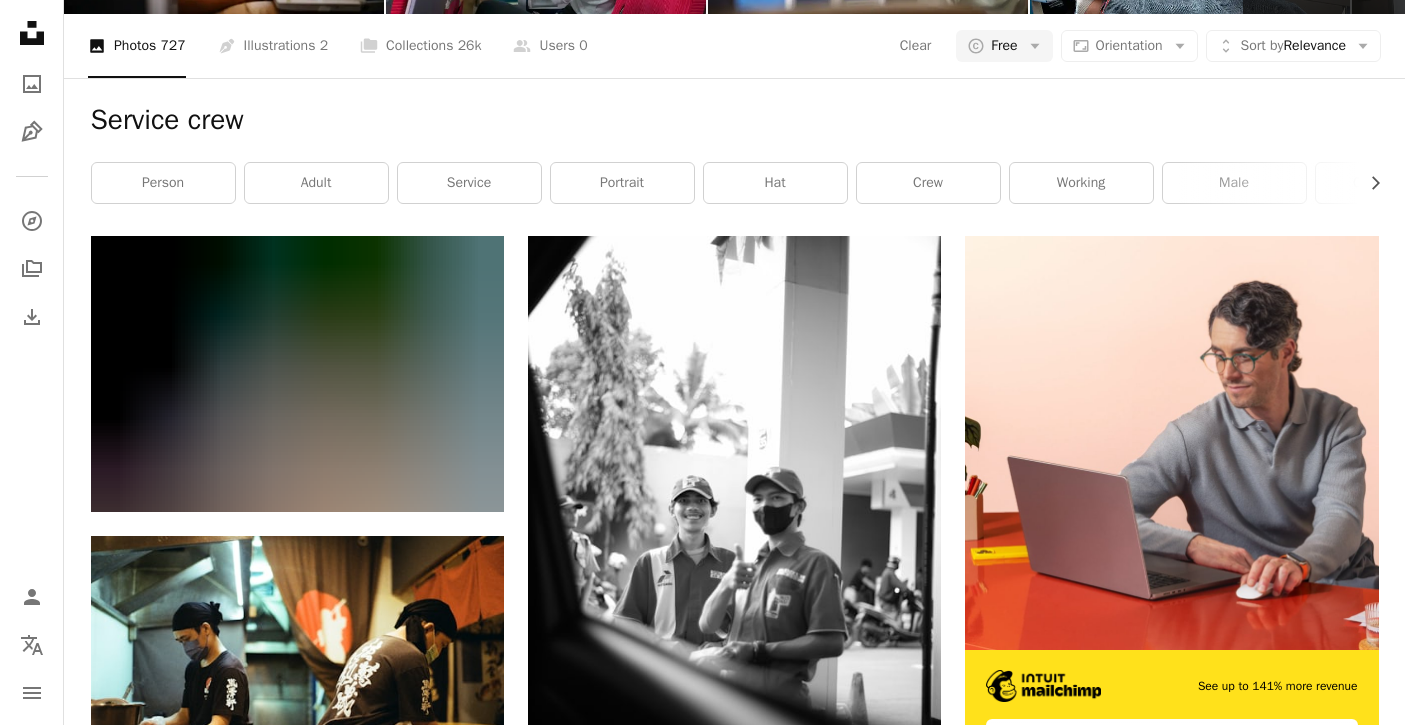scroll, scrollTop: 0, scrollLeft: 0, axis: both 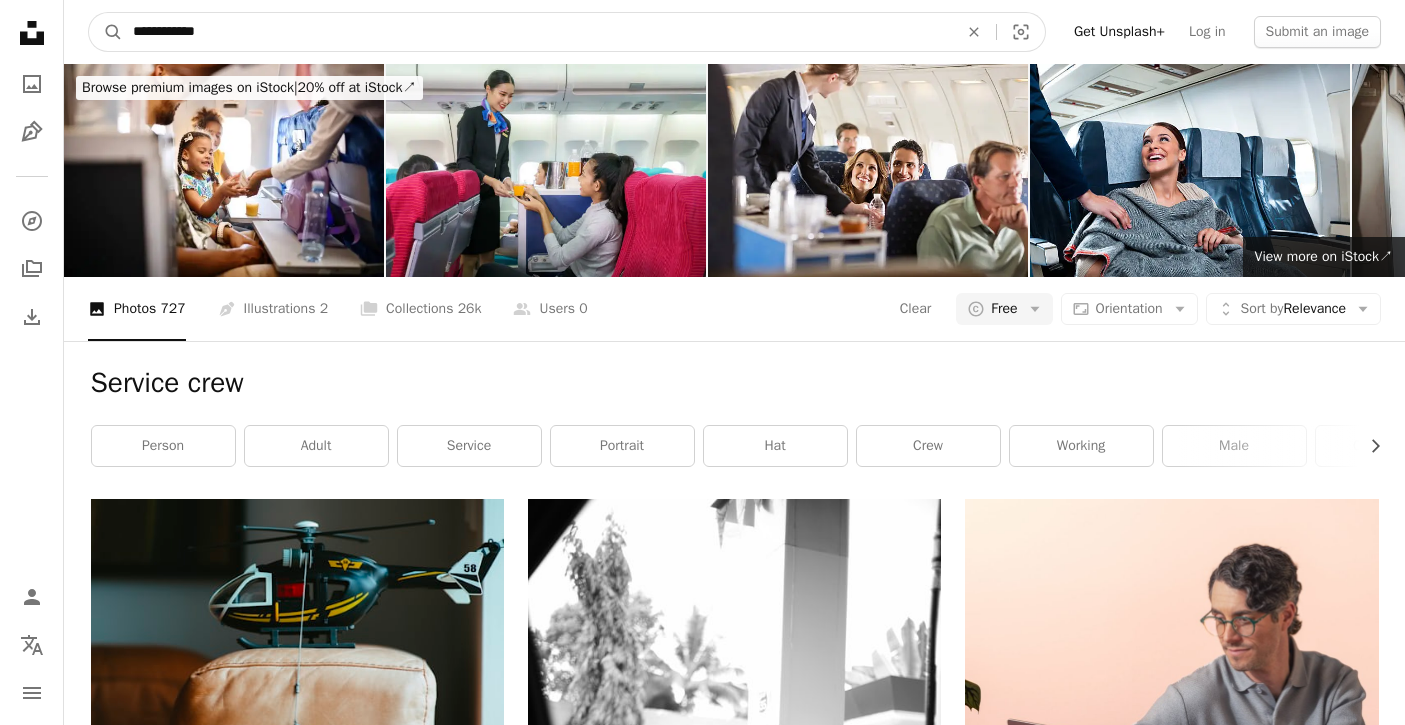 click on "**********" at bounding box center (537, 32) 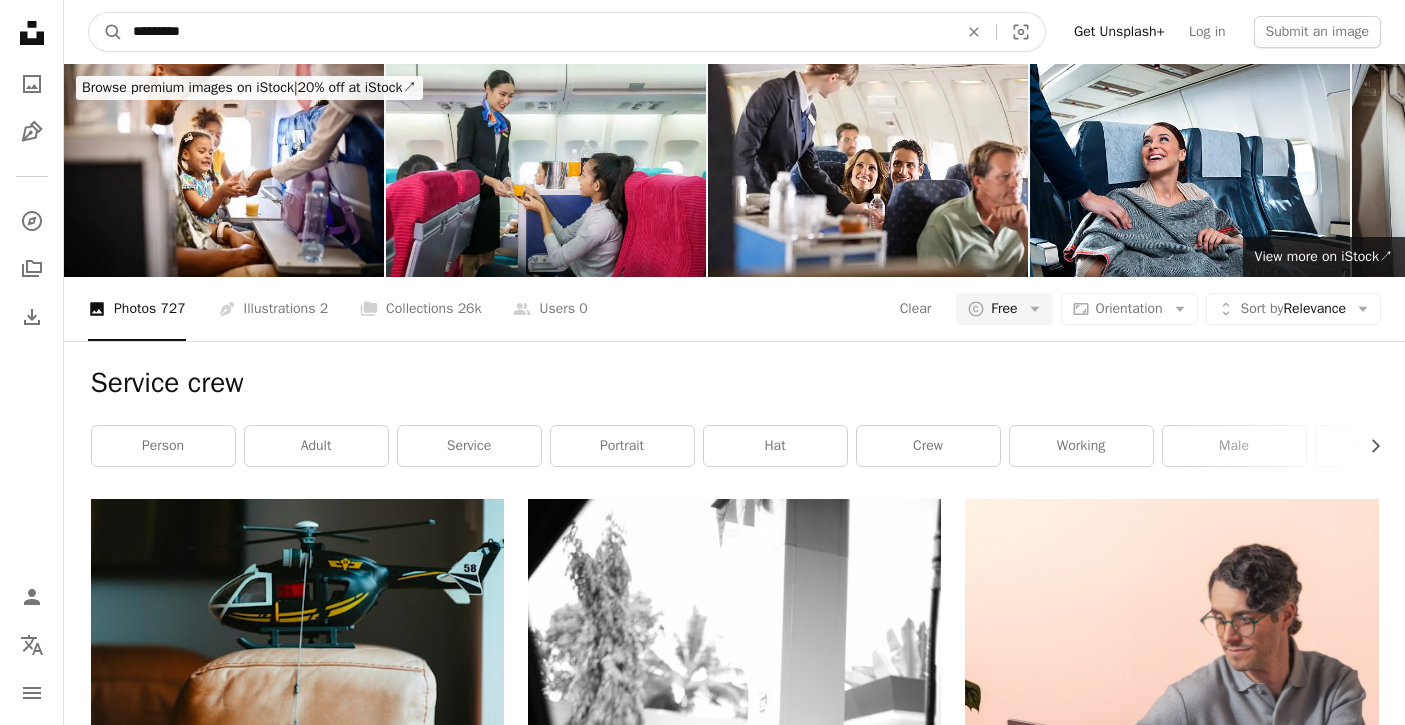 type on "**********" 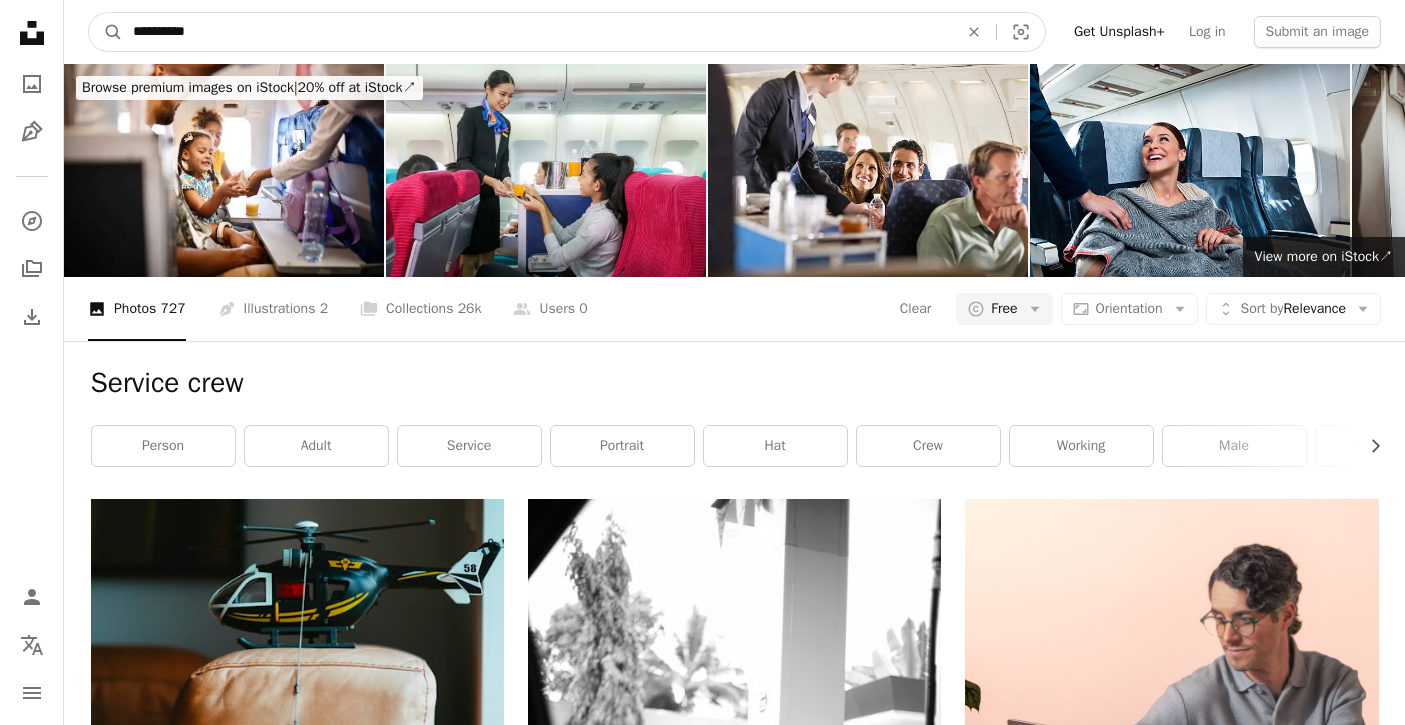 click on "A magnifying glass" at bounding box center (106, 32) 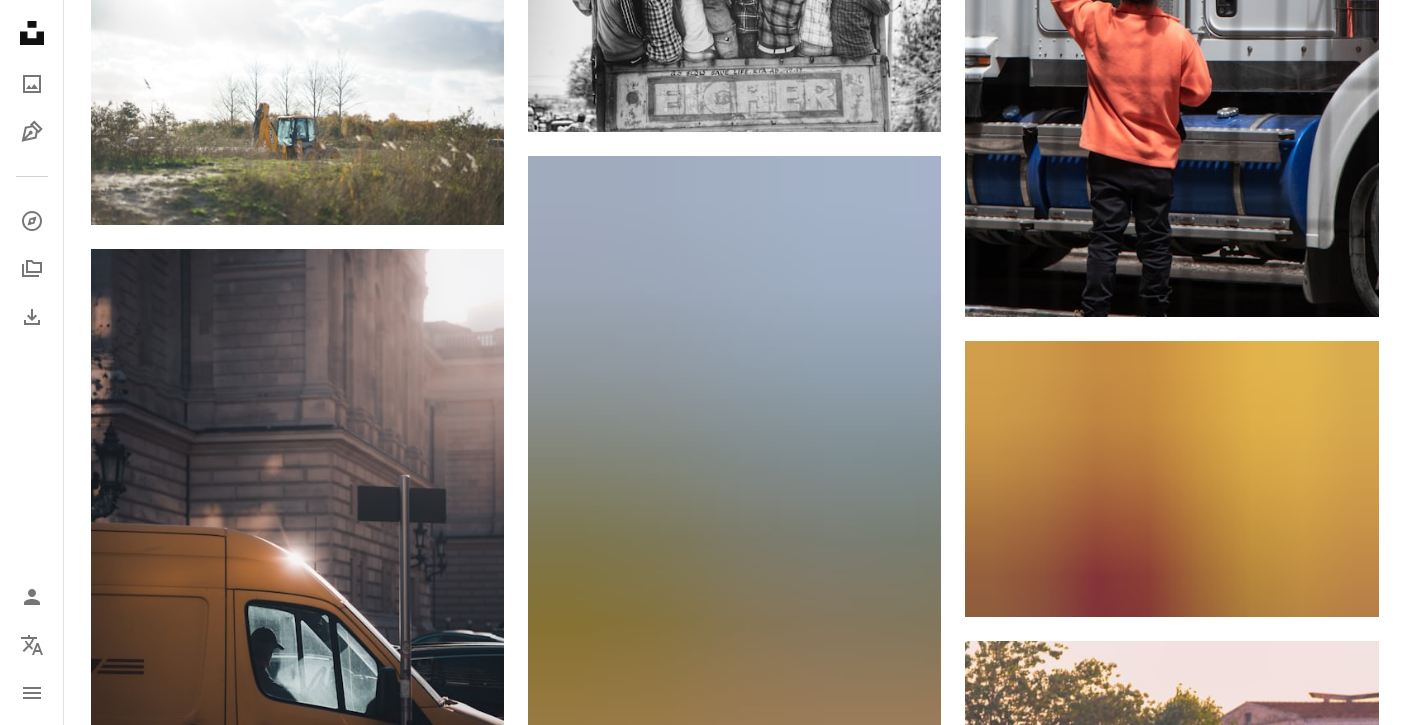 scroll, scrollTop: 0, scrollLeft: 0, axis: both 